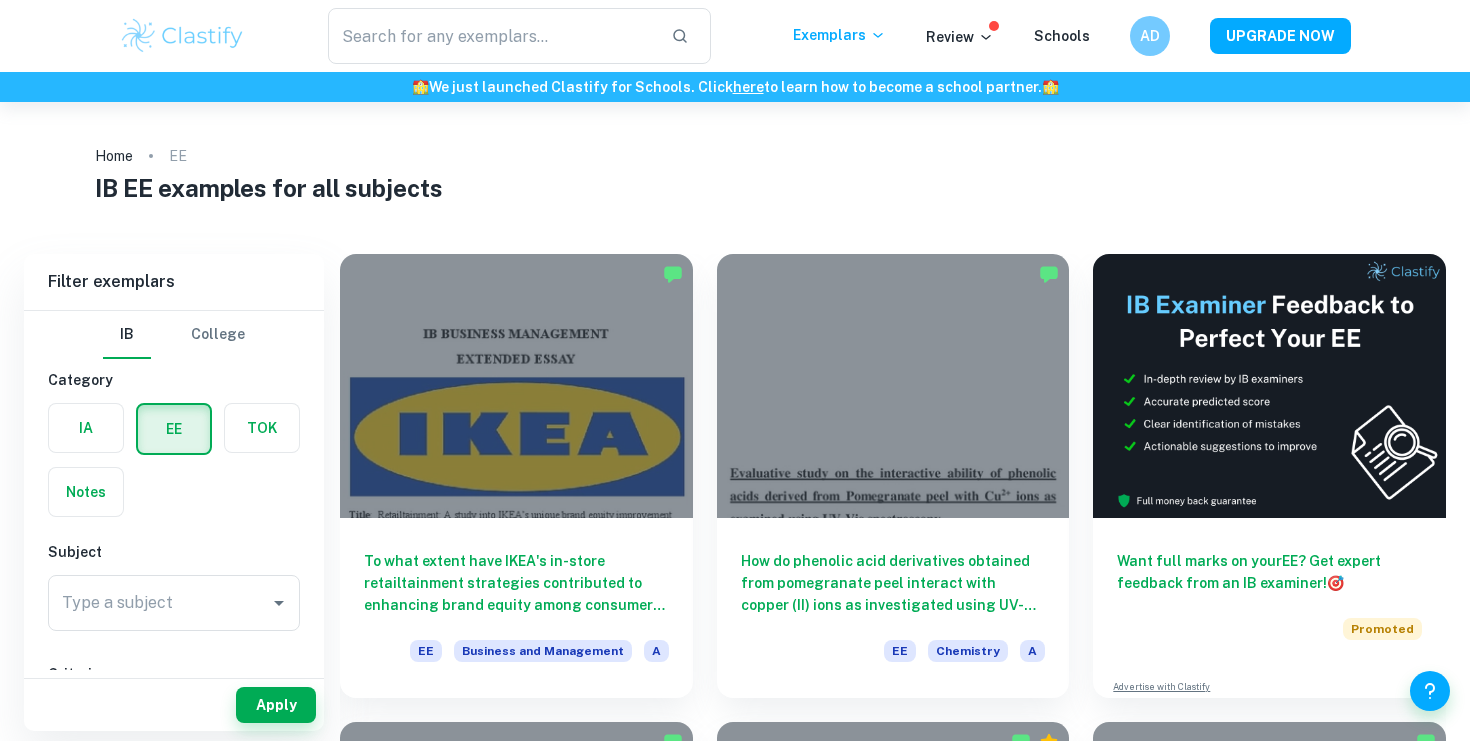 scroll, scrollTop: 0, scrollLeft: 0, axis: both 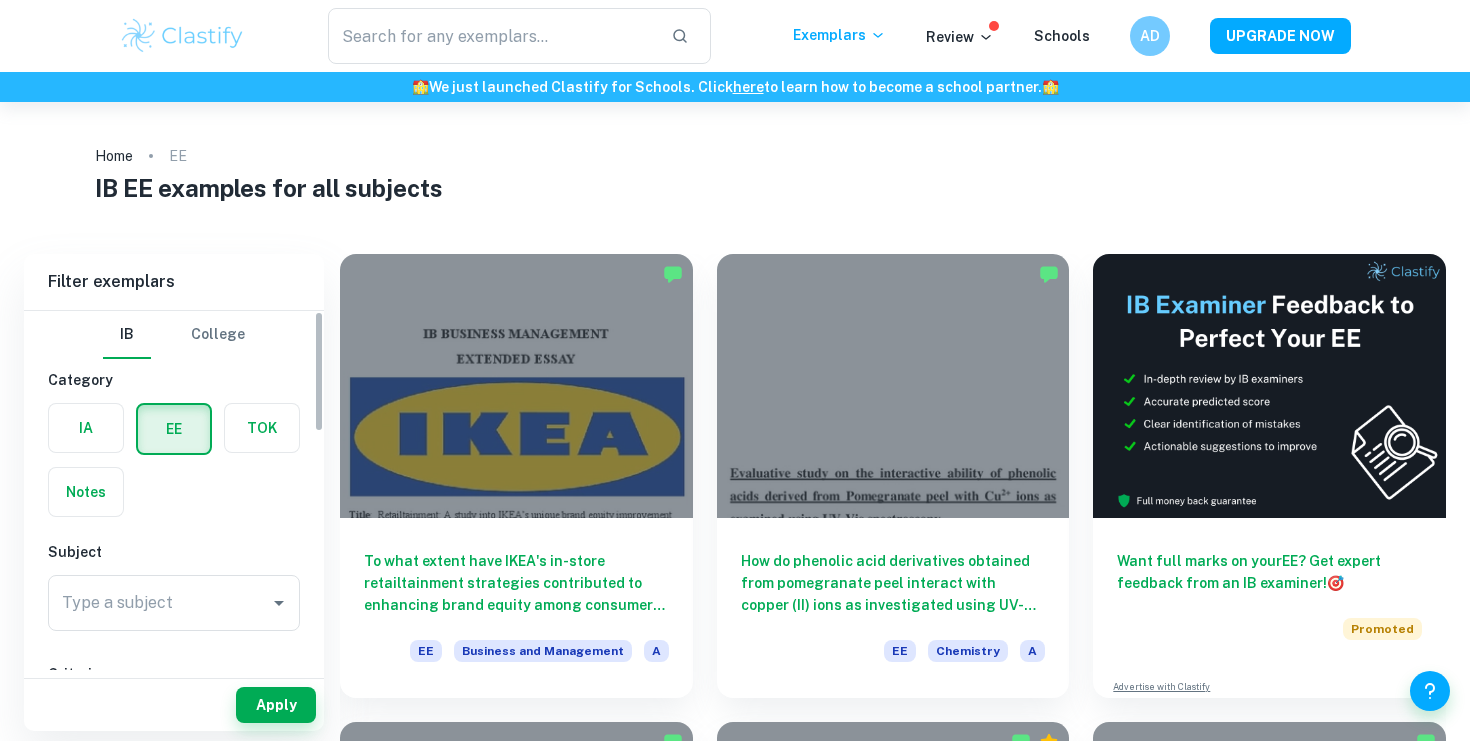 click at bounding box center [86, 428] 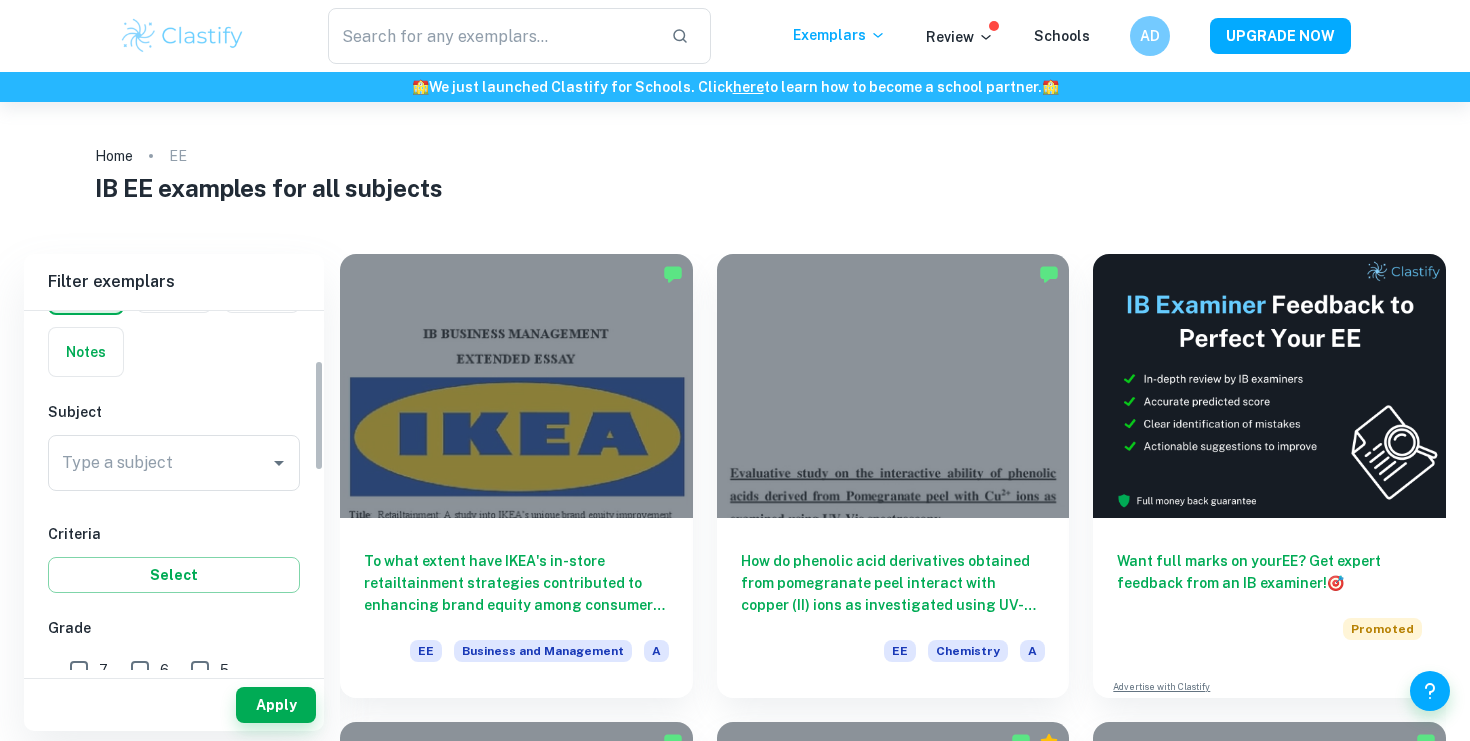 scroll, scrollTop: 136, scrollLeft: 0, axis: vertical 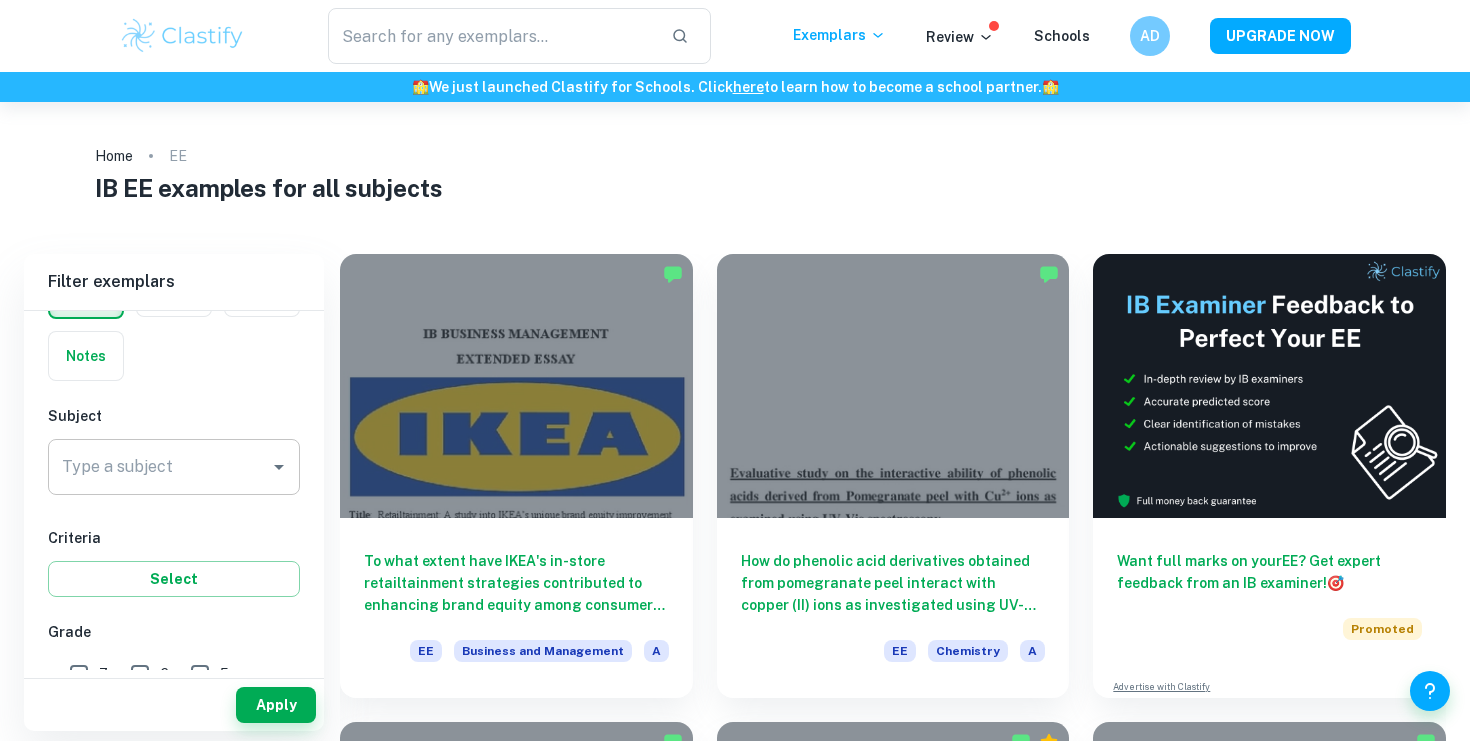 click on "Type a subject" at bounding box center [159, 467] 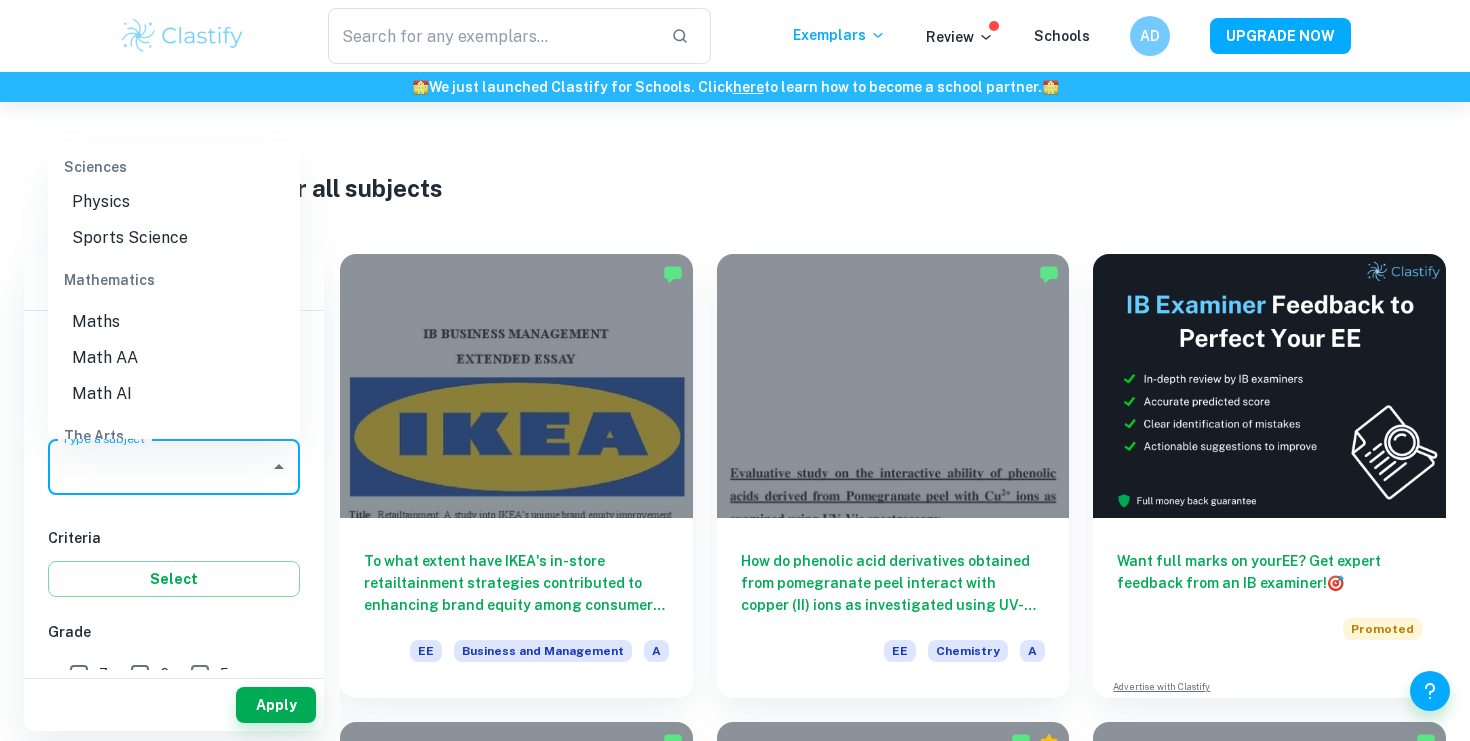 scroll, scrollTop: 2609, scrollLeft: 0, axis: vertical 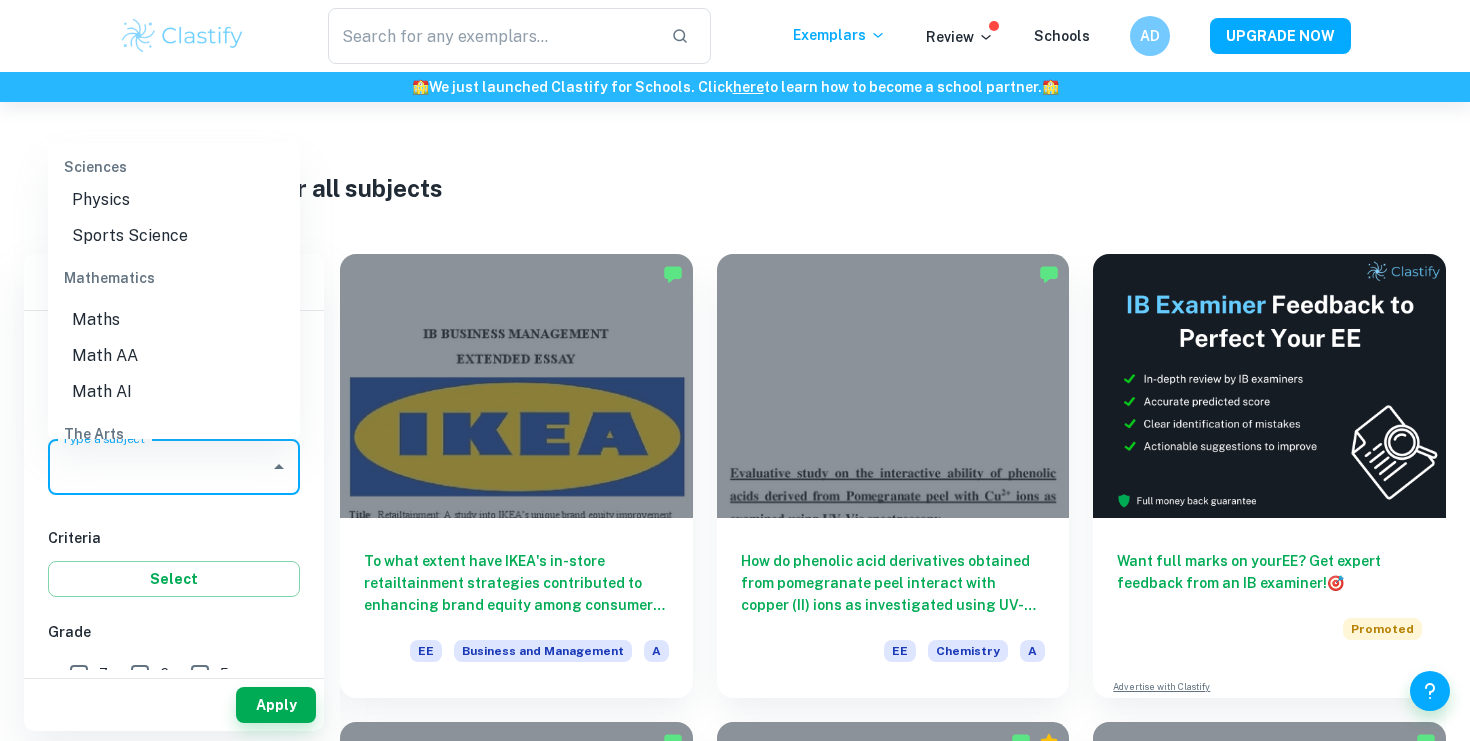 click on "Math AI" at bounding box center (174, 392) 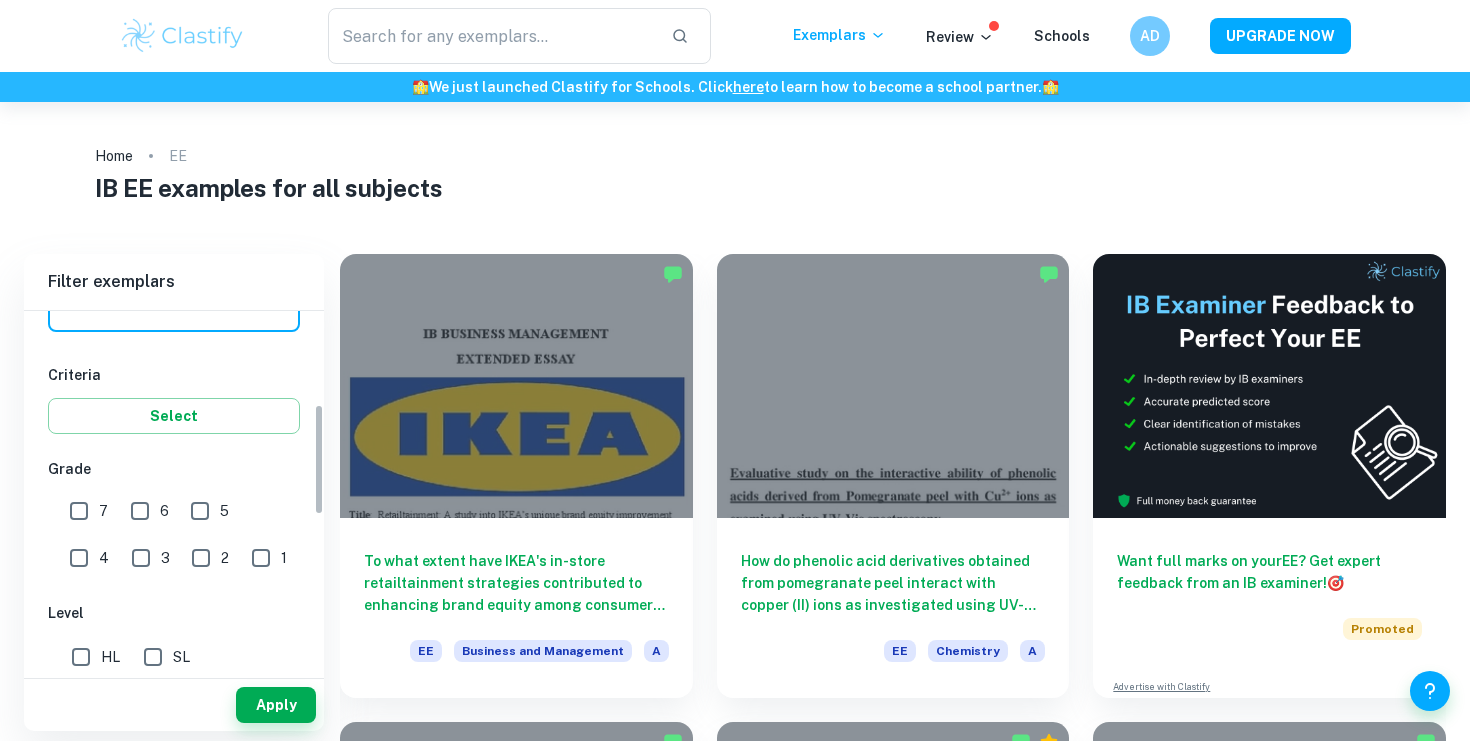 scroll, scrollTop: 300, scrollLeft: 0, axis: vertical 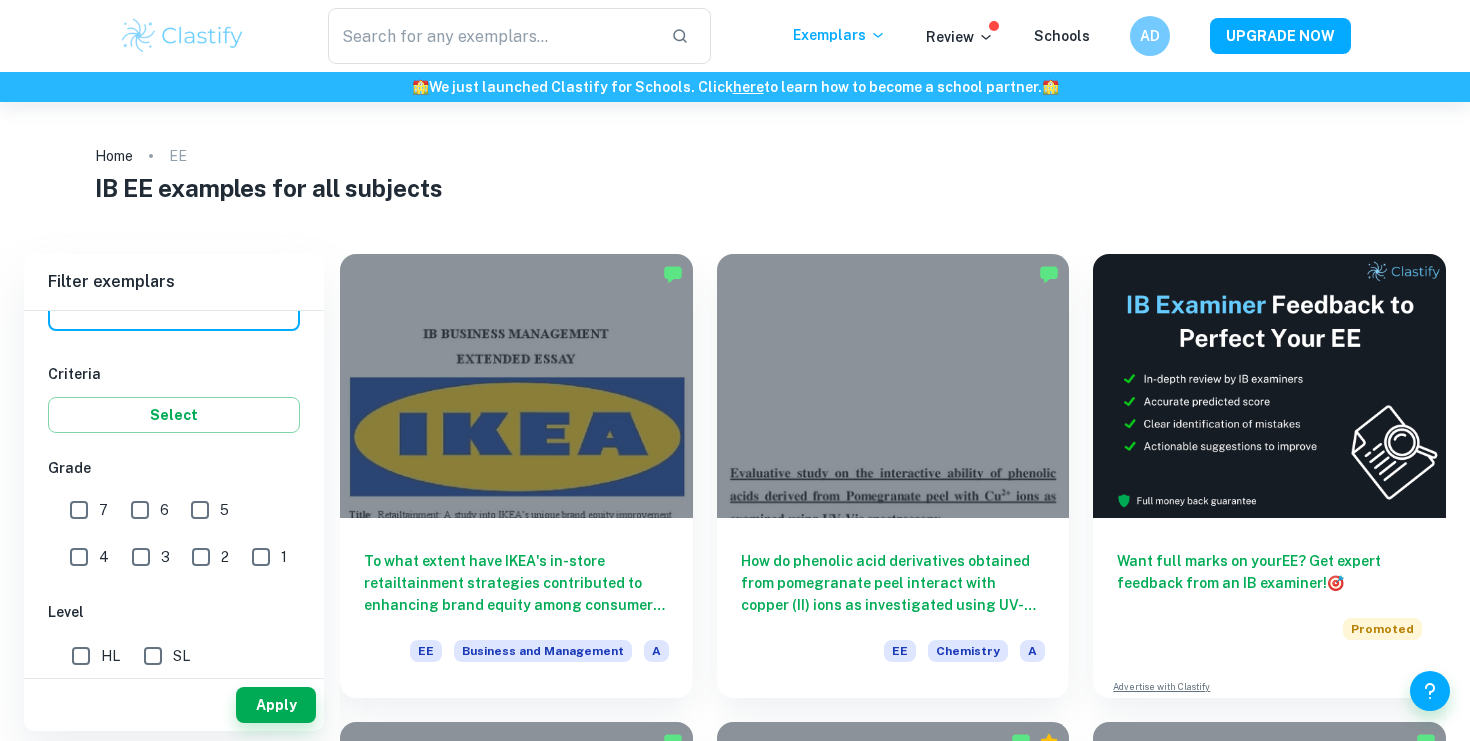 click on "7" at bounding box center [79, 510] 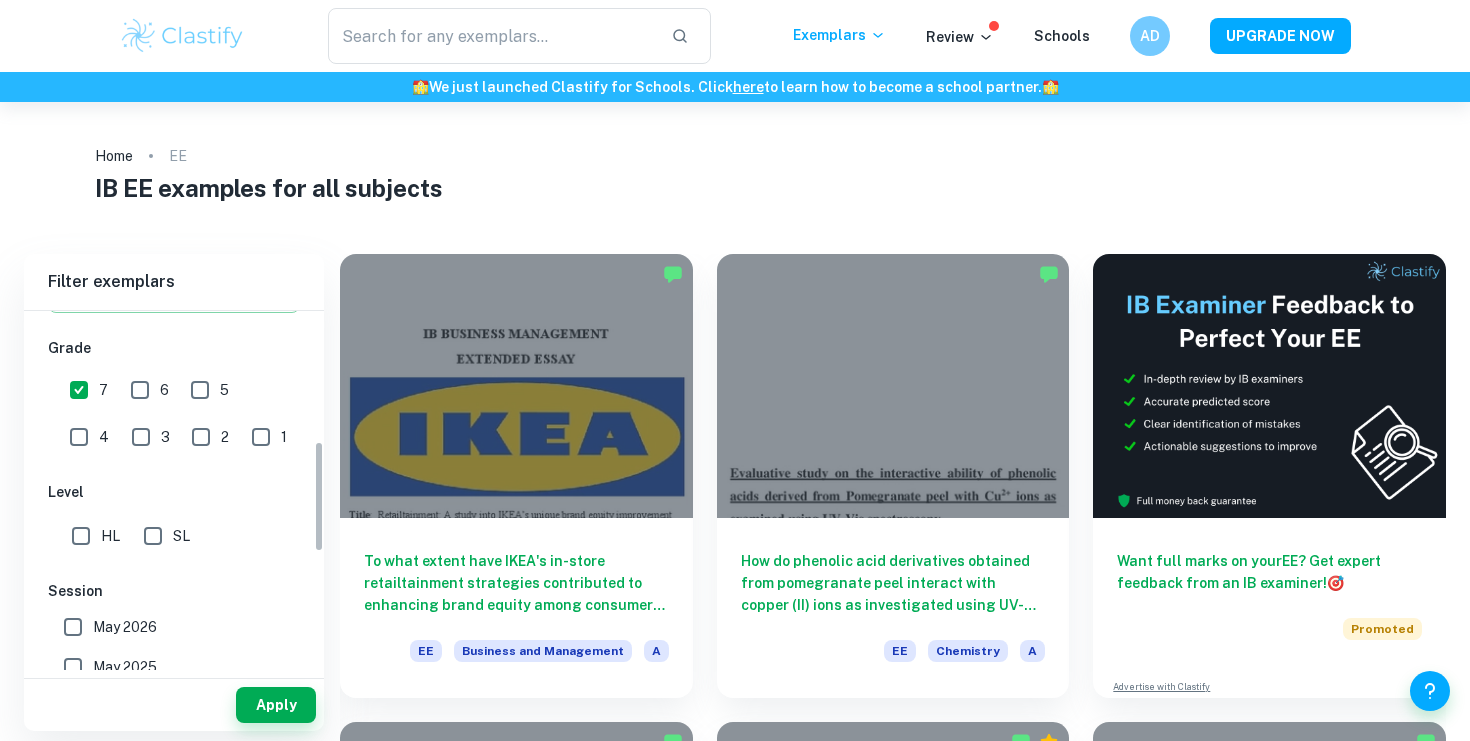 click on "SL" at bounding box center [153, 536] 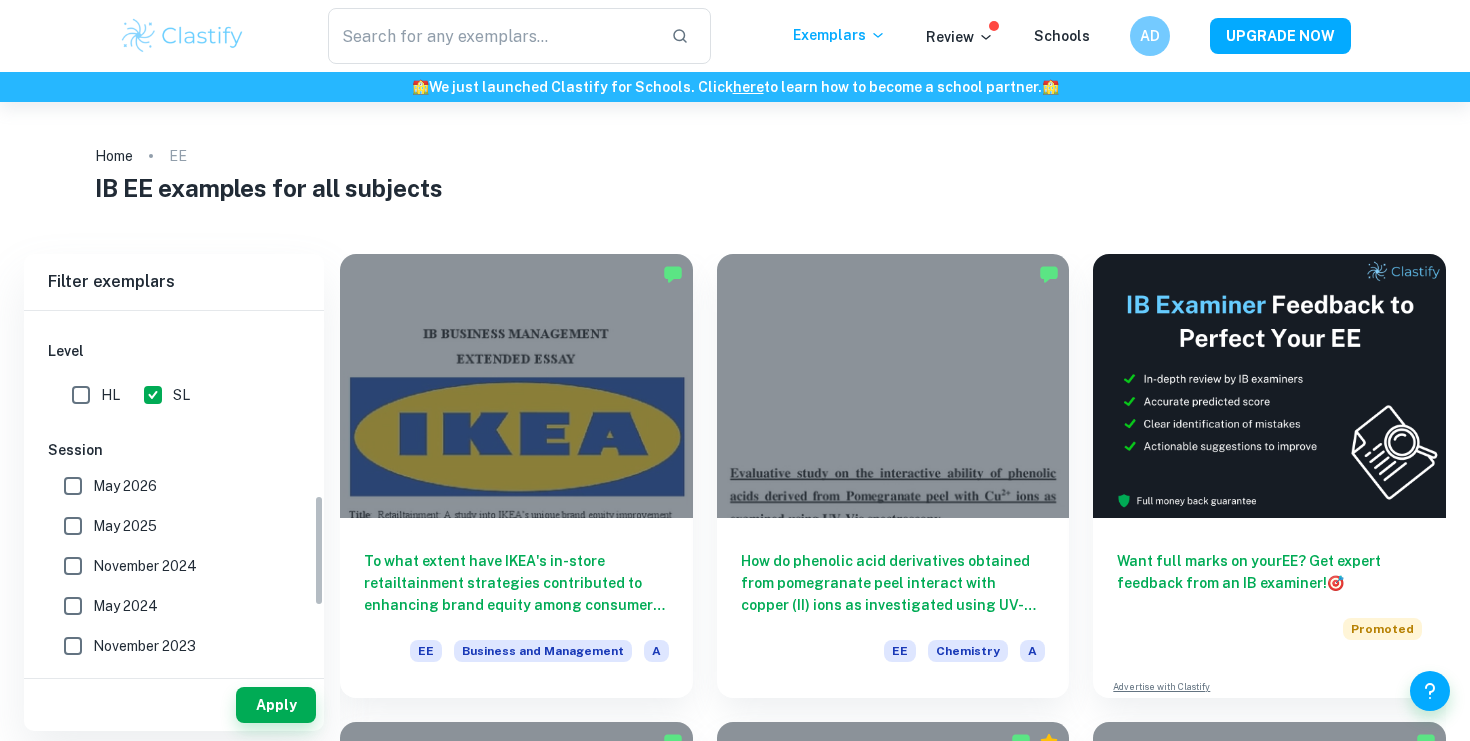 scroll, scrollTop: 597, scrollLeft: 0, axis: vertical 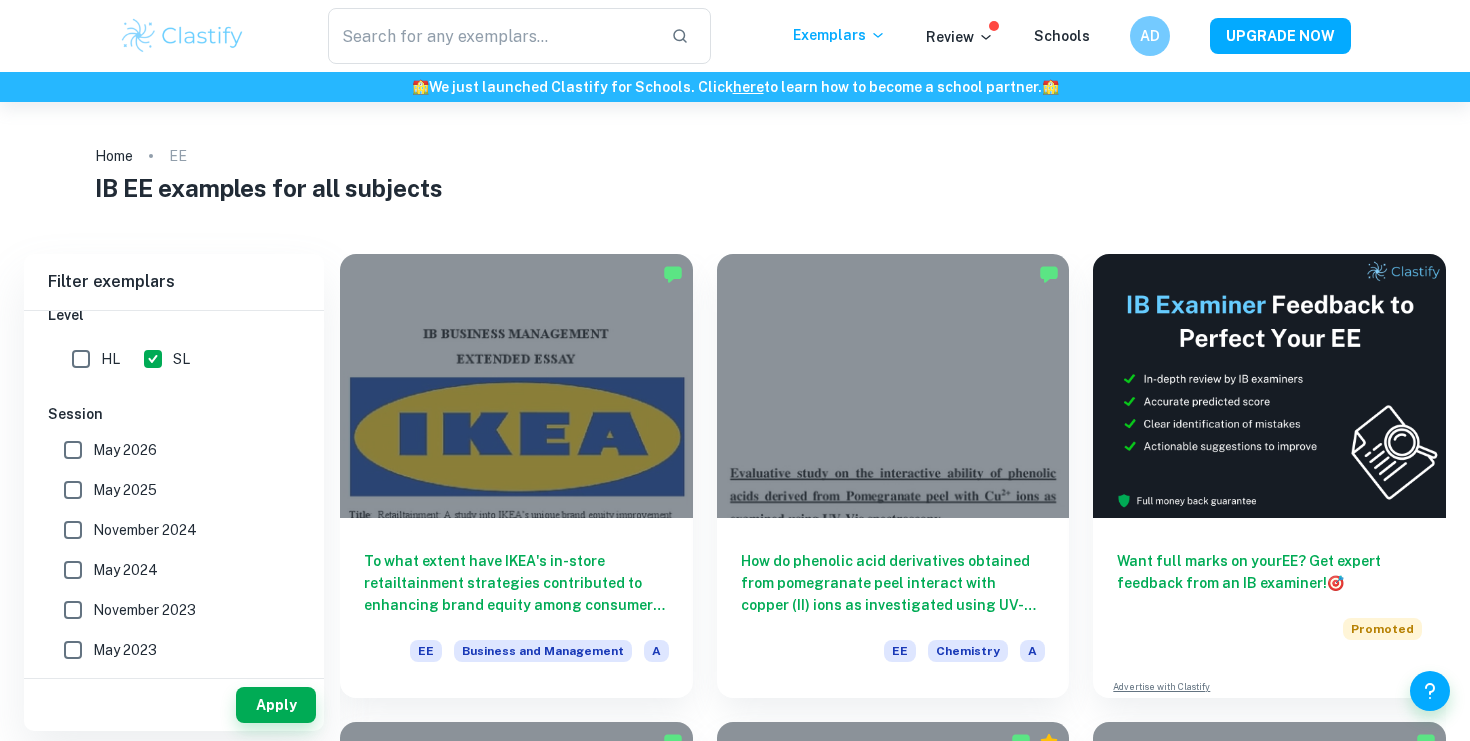 click on "May 2026" at bounding box center (125, 450) 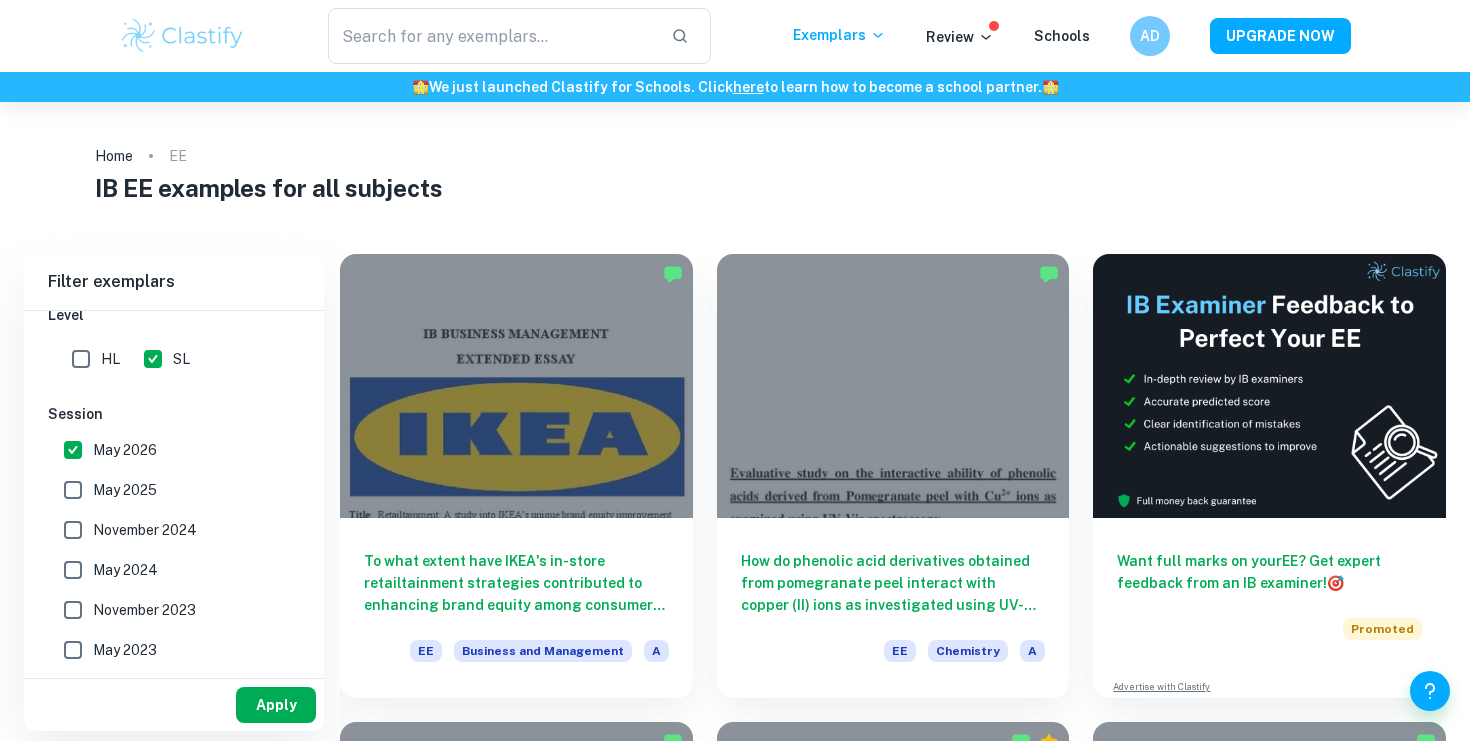 click on "Apply" at bounding box center (276, 705) 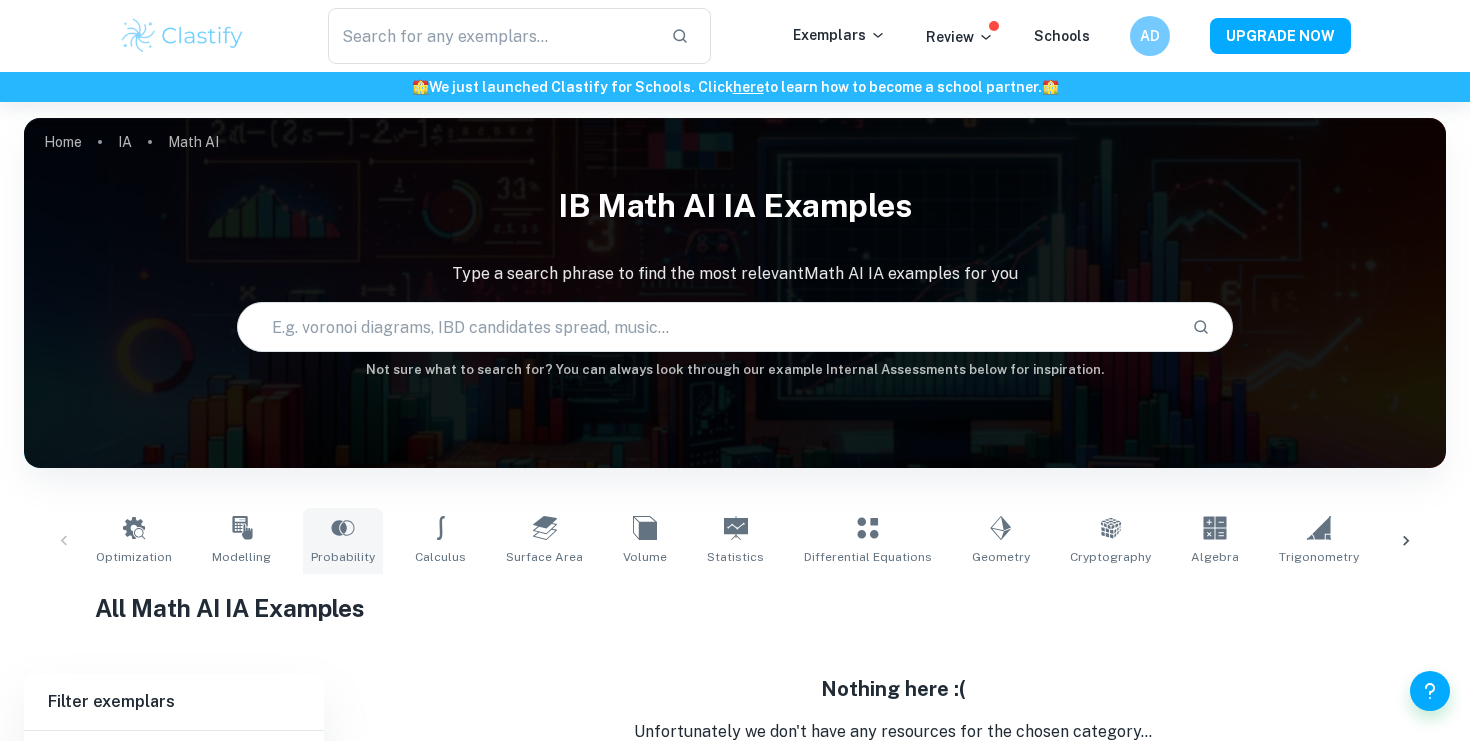 scroll, scrollTop: 233, scrollLeft: 0, axis: vertical 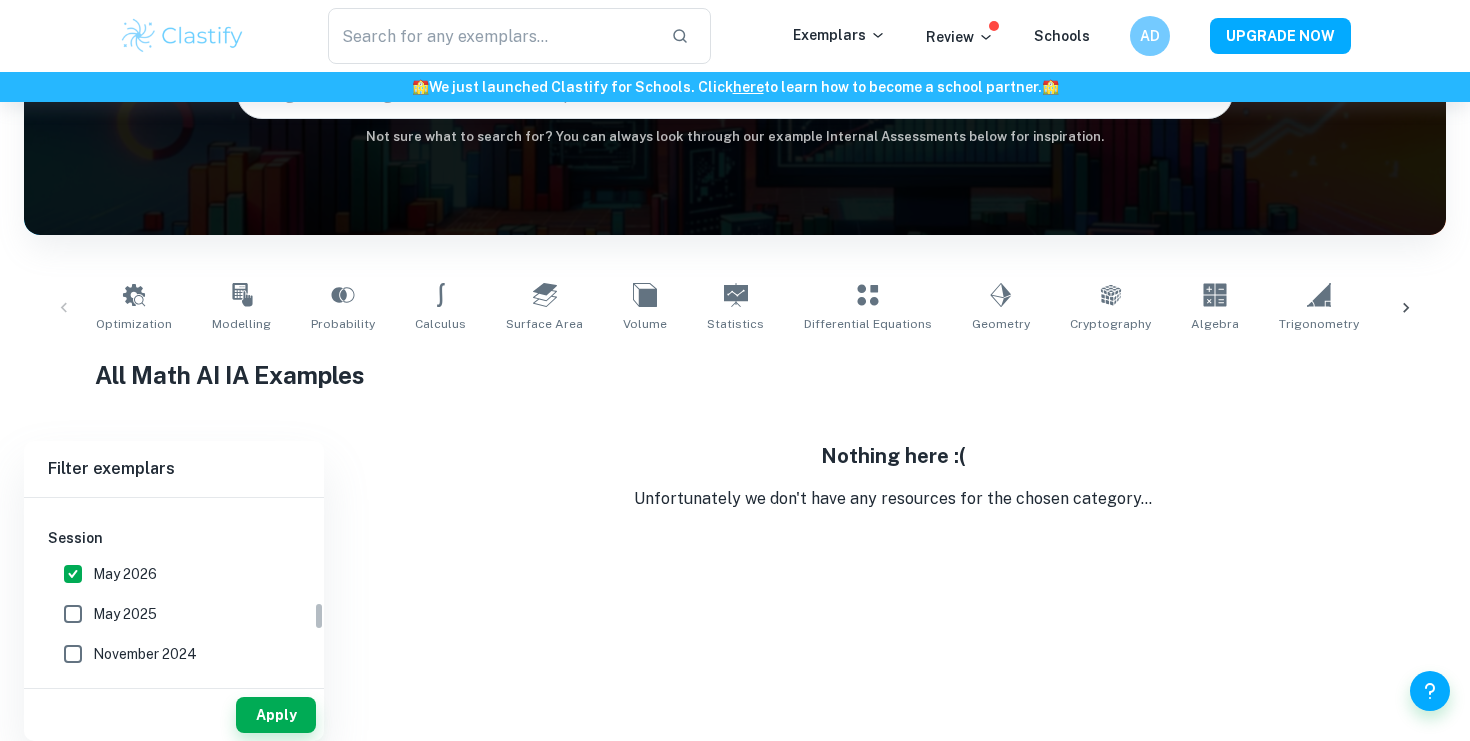 click on "May 2026" at bounding box center [73, 574] 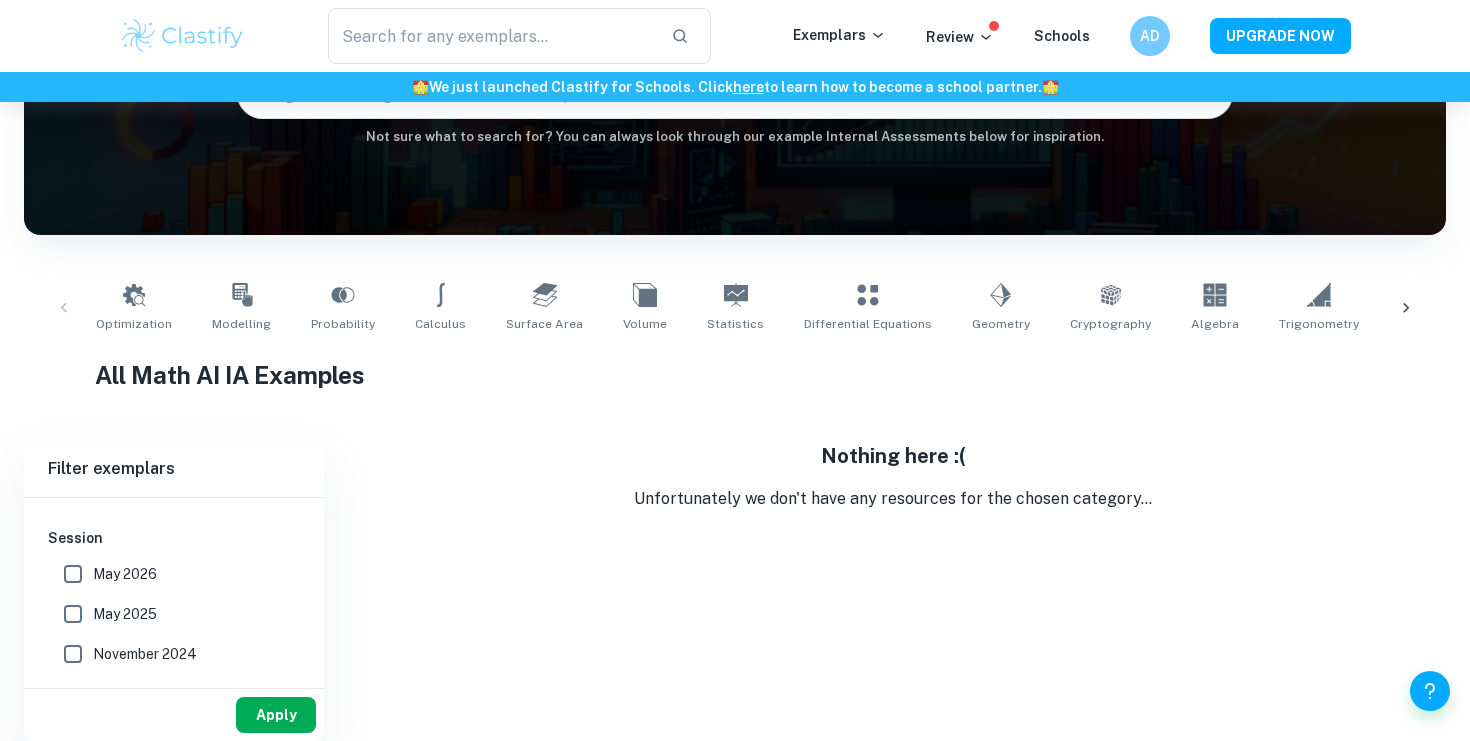 click on "Apply" at bounding box center [276, 715] 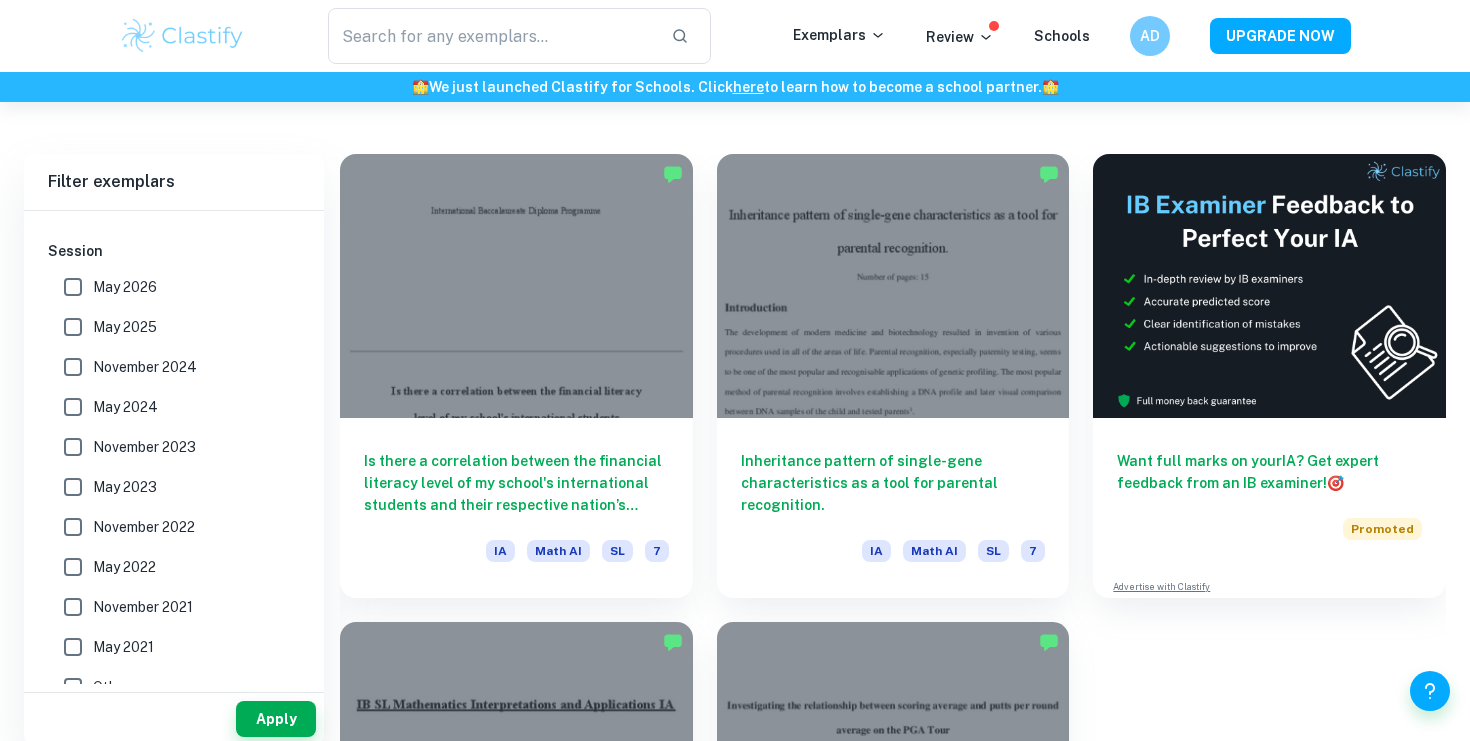 scroll, scrollTop: 551, scrollLeft: 0, axis: vertical 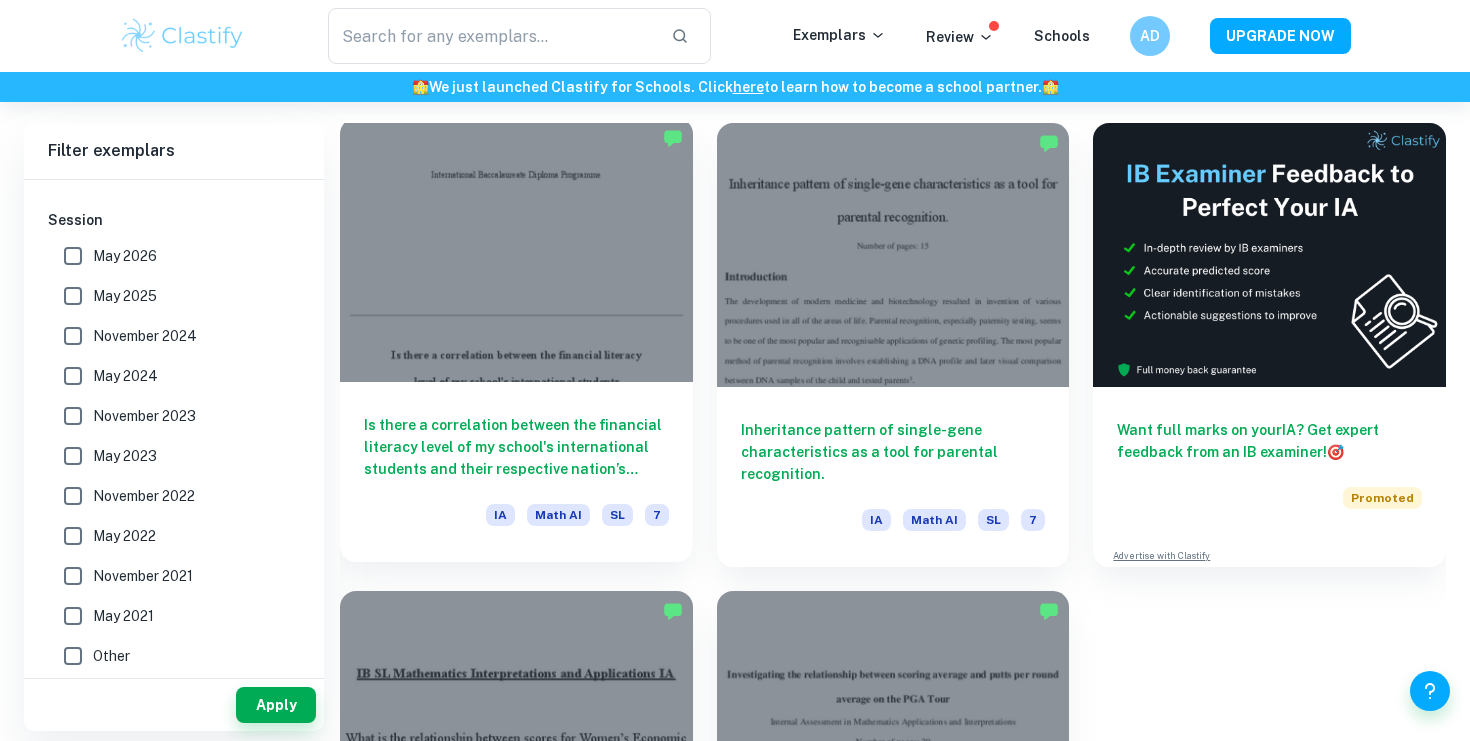 click at bounding box center [516, 250] 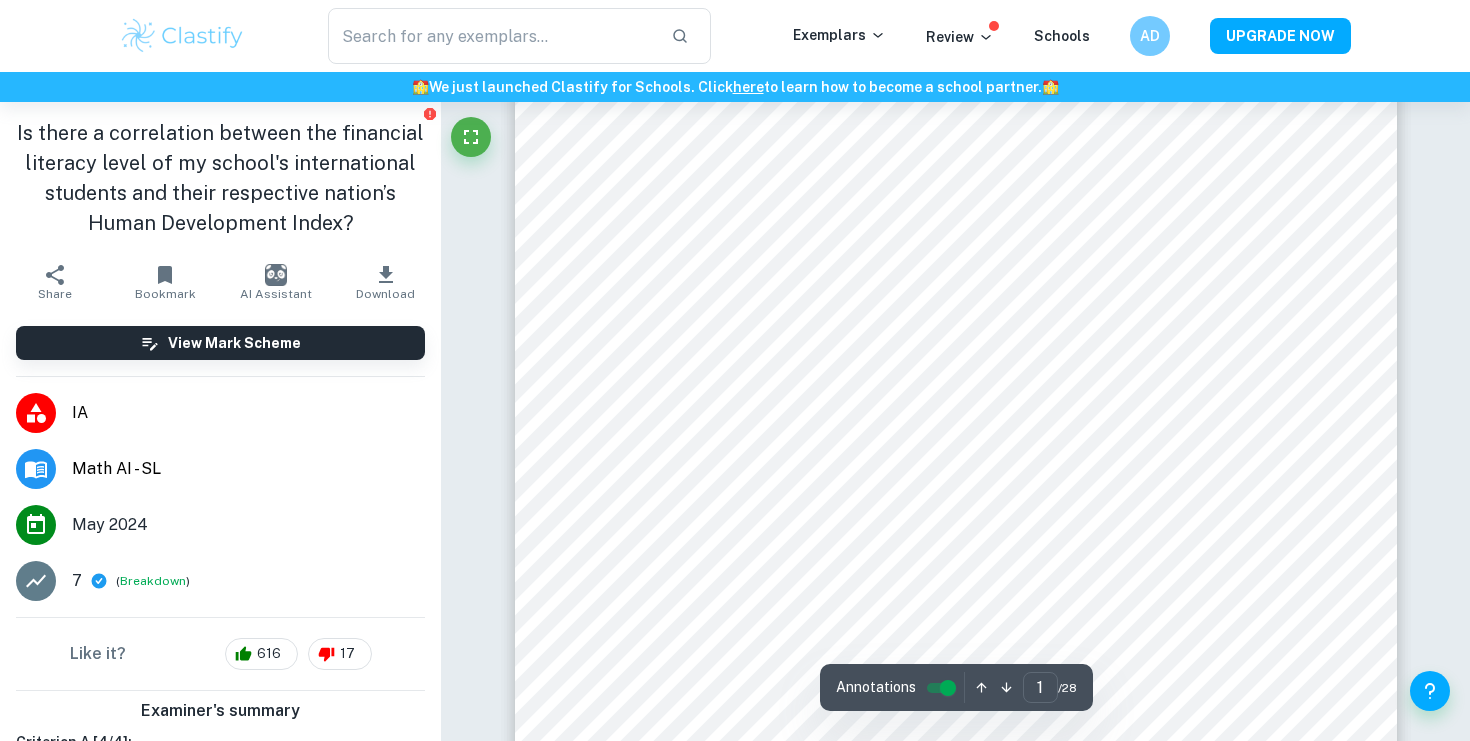 scroll, scrollTop: 246, scrollLeft: 0, axis: vertical 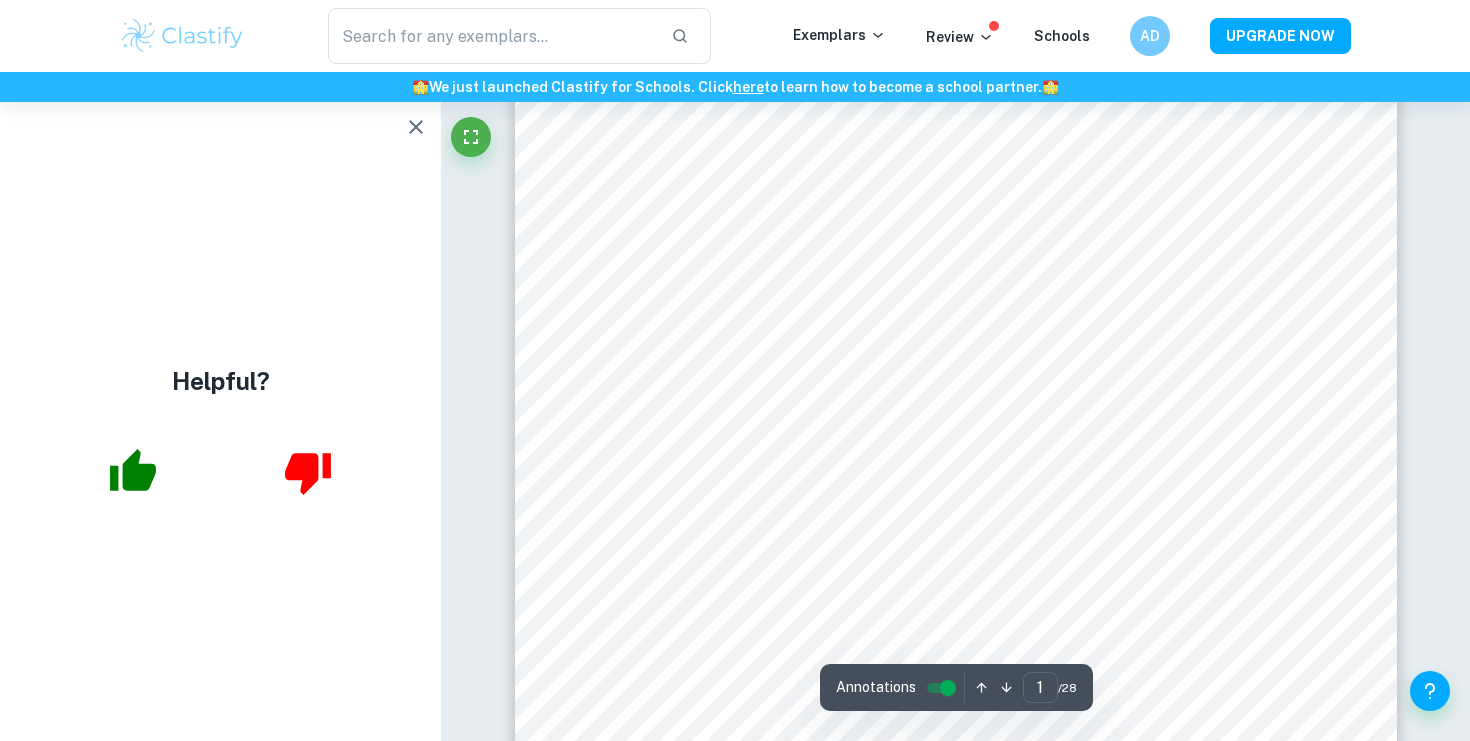 click on "We value your privacy We use cookies to enhance your browsing experience, serve personalised ads or content, and analyse our traffic. By clicking "Accept All", you consent to our use of cookies.   Cookie Policy Customise   Reject All   Accept All   Customise Consent Preferences   We use cookies to help you navigate efficiently and perform certain functions. You will find detailed information about all cookies under each consent category below. The cookies that are categorised as "Necessary" are stored on your browser as they are essential for enabling the basic functionalities of the site. ...  Show more For more information on how Google's third-party cookies operate and handle your data, see:   Google Privacy Policy Necessary Always Active Necessary cookies are required to enable the basic features of this site, such as providing secure log-in or adjusting your consent preferences. These cookies do not store any personally identifiable data. Functional Analytics Performance Advertisement Uncategorised" at bounding box center (735, 124) 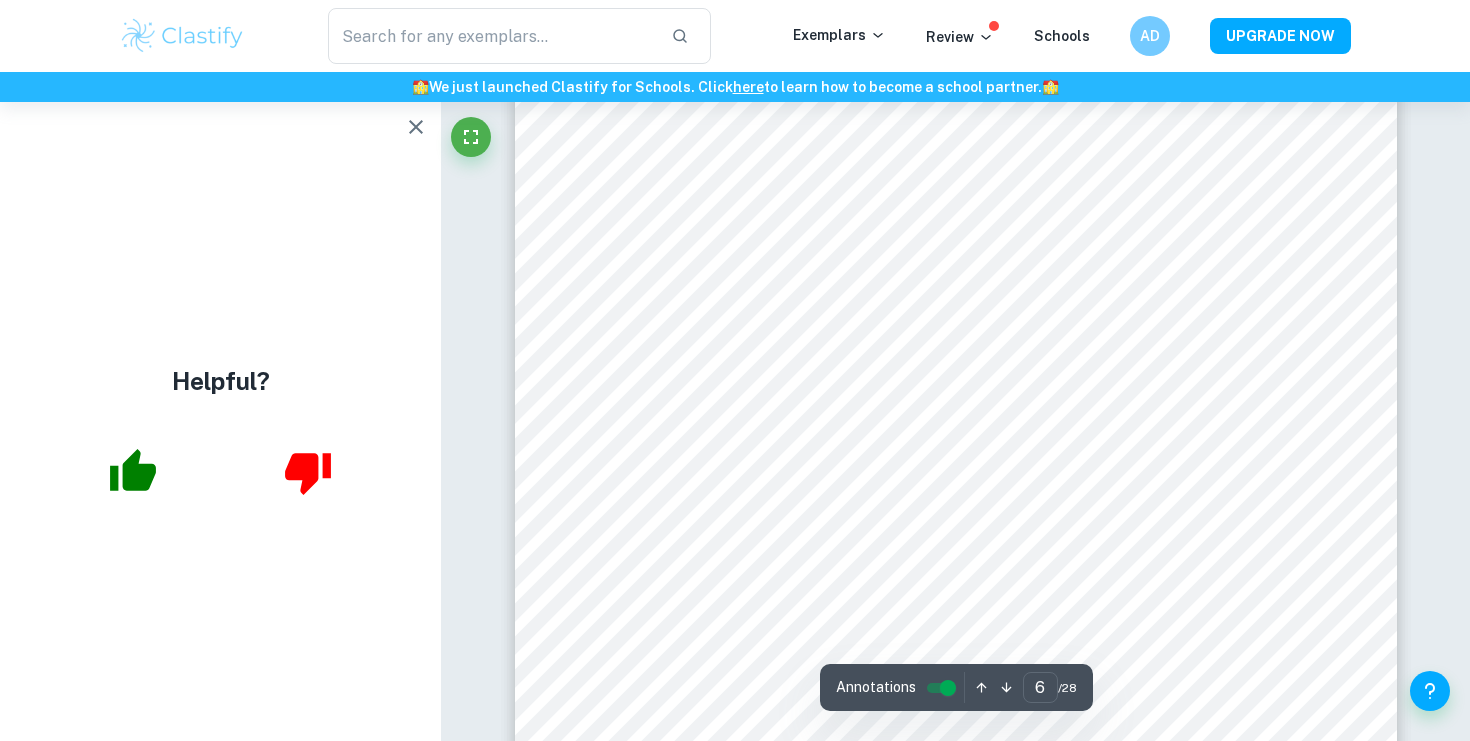 scroll, scrollTop: 6390, scrollLeft: 0, axis: vertical 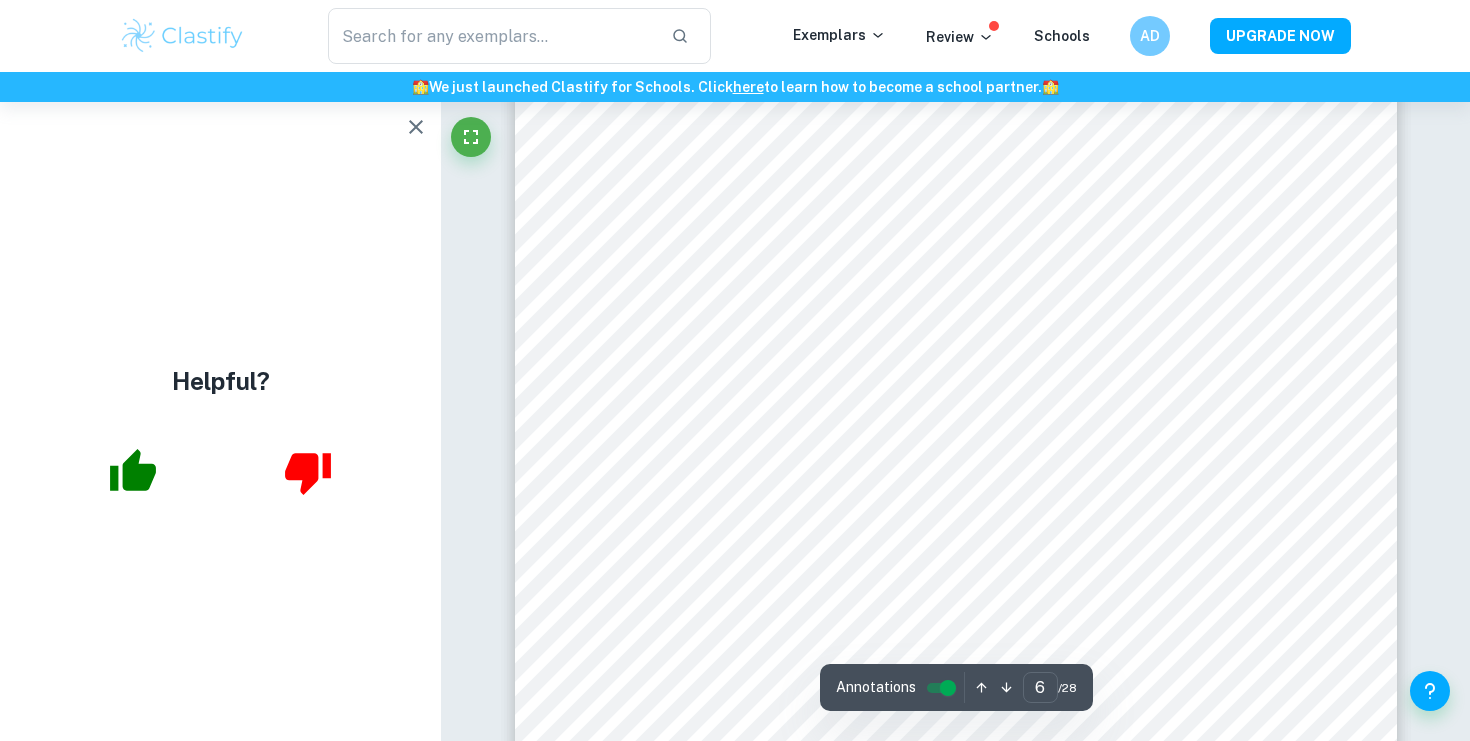 click on "Correct Criterion A The topic of the Internal assessment is stated clearly and explained in the introduction Comment The student explained the founding of EcoMente which was a project that they have started to provide financial education to public school students along with its link with the Human Development Index. The topic is also stated further in the work Written by [FIRST] [LAST] Correct Criterion A The topic of the Internal assessment is stated clearly and explained in the introduction Comment The student explained the founding of EcoMente which was a project that they have started to provide financial education to public school students along with its link with the Human Development Index. The topic is also stated further in the work Written by [FIRST] [LAST] Correct Criterion C Comment Unlock access to all examiner comments with Clastify Premium Upgrade Now Correct Criterion A Comment Written by [FIRST] [LAST] Correct Criterion A Comment Written by [FIRST] [LAST] Correct Criterion D Comment examiner" at bounding box center (955, 9983) 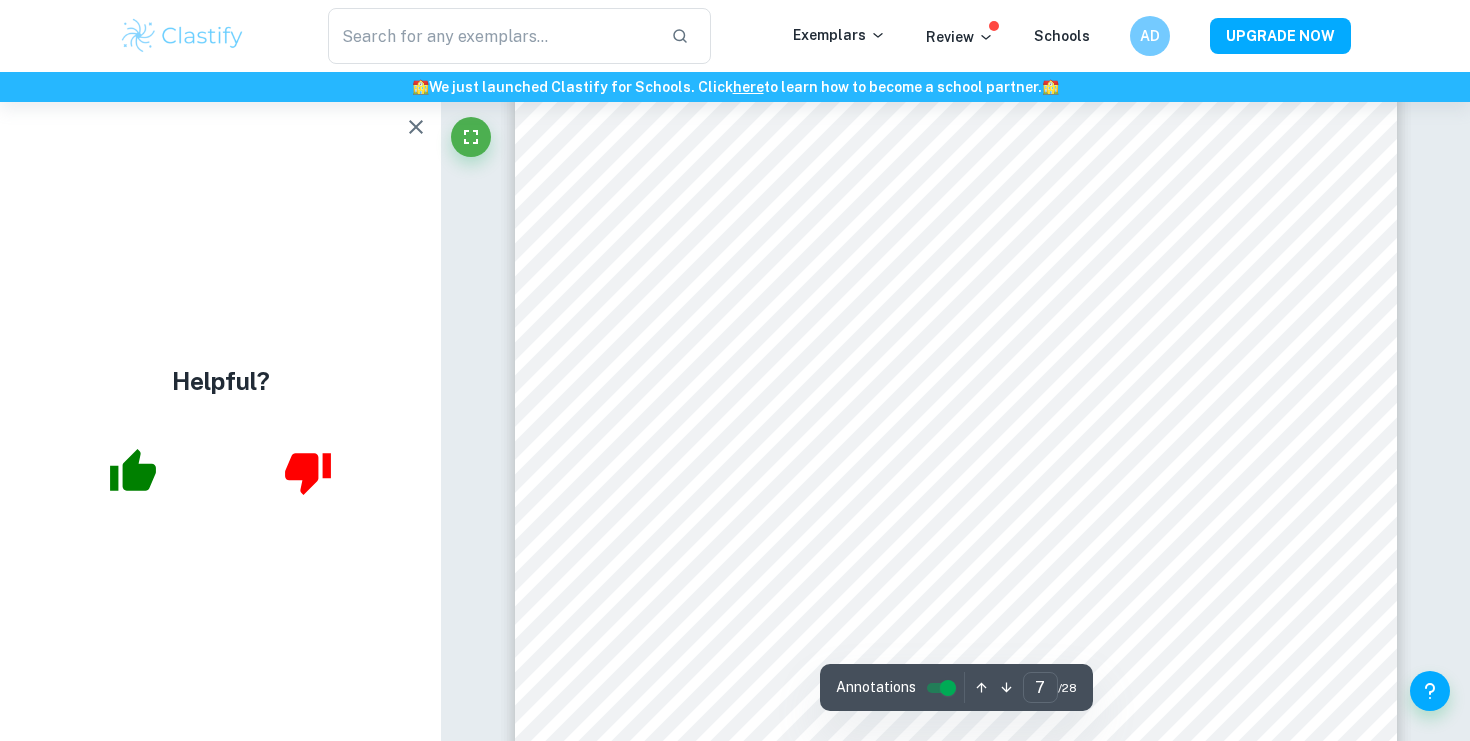 scroll, scrollTop: 7609, scrollLeft: 0, axis: vertical 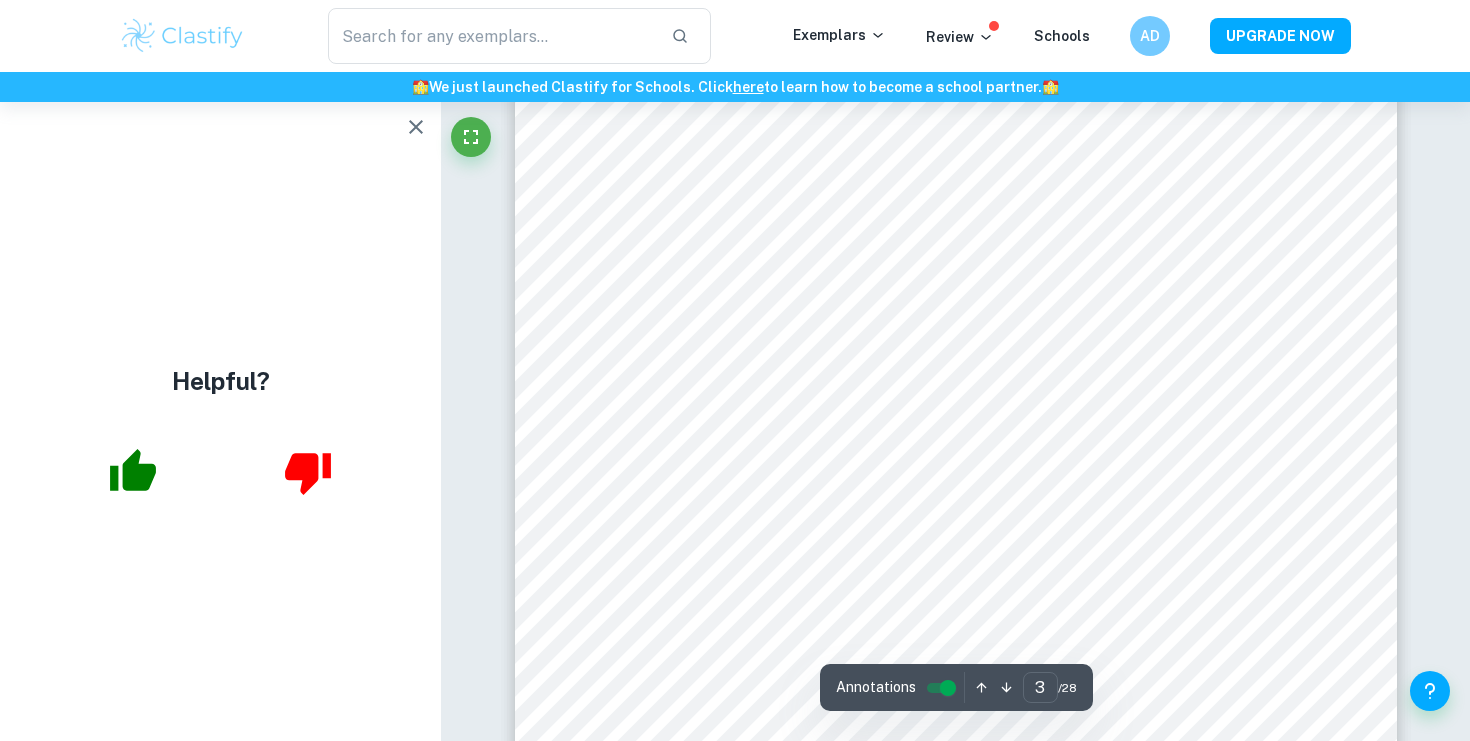 type on "2" 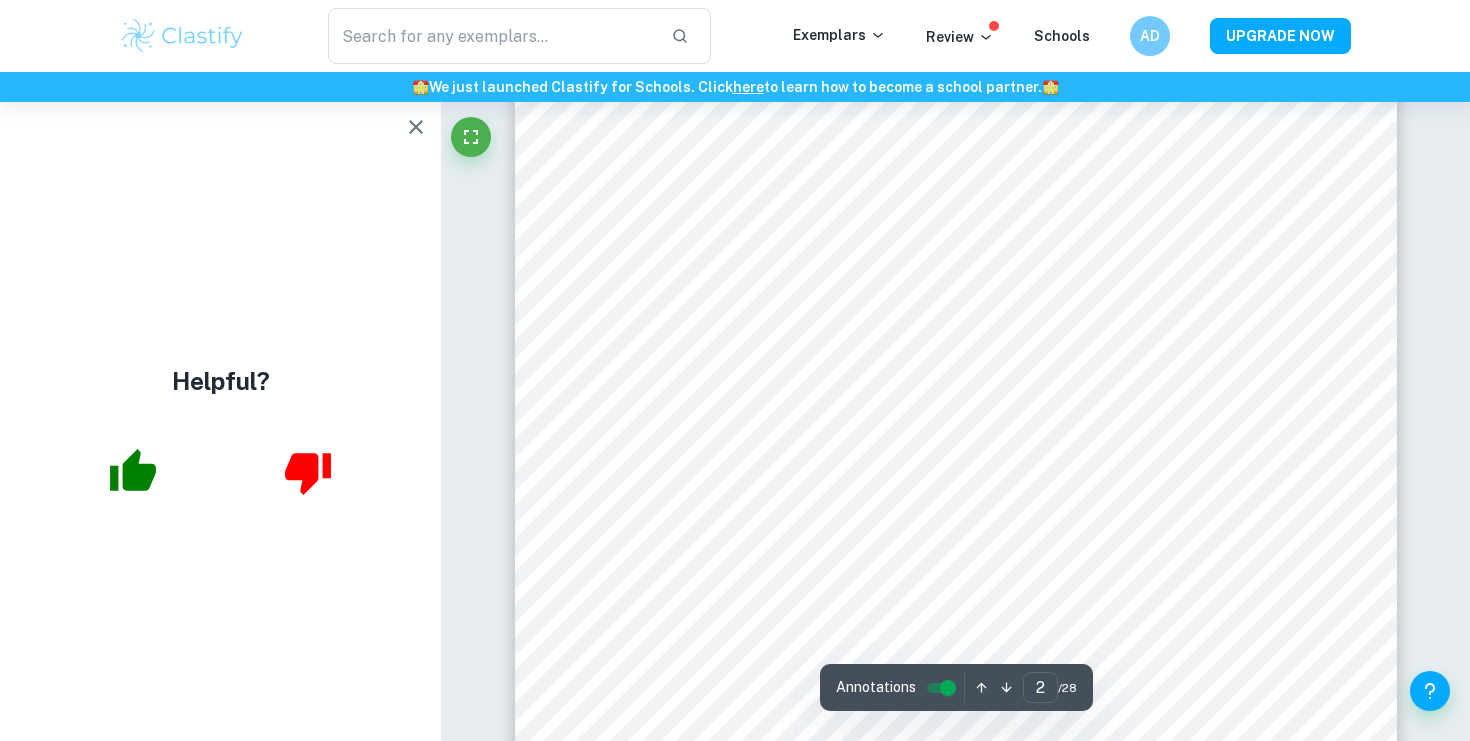 scroll, scrollTop: 1357, scrollLeft: 0, axis: vertical 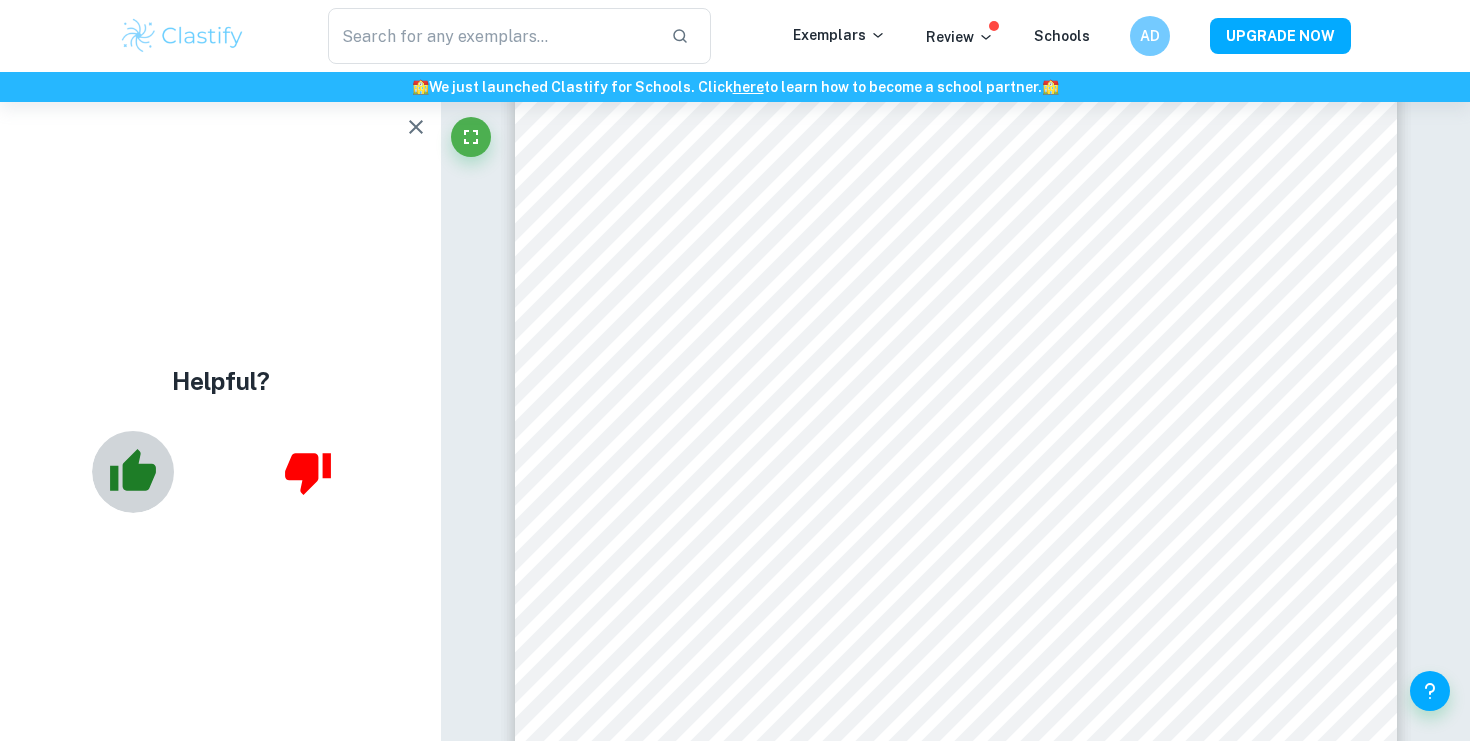 click 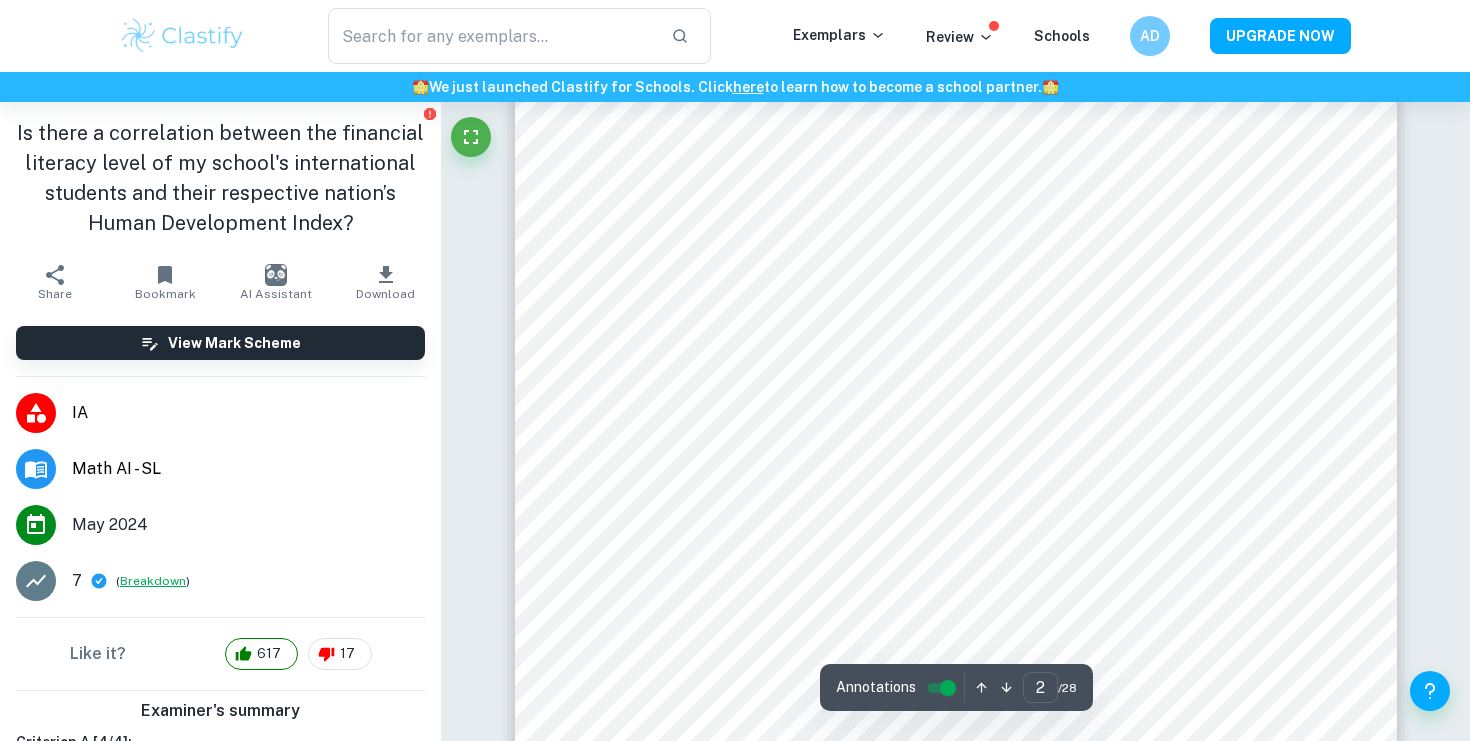click on "Breakdown" at bounding box center [153, 581] 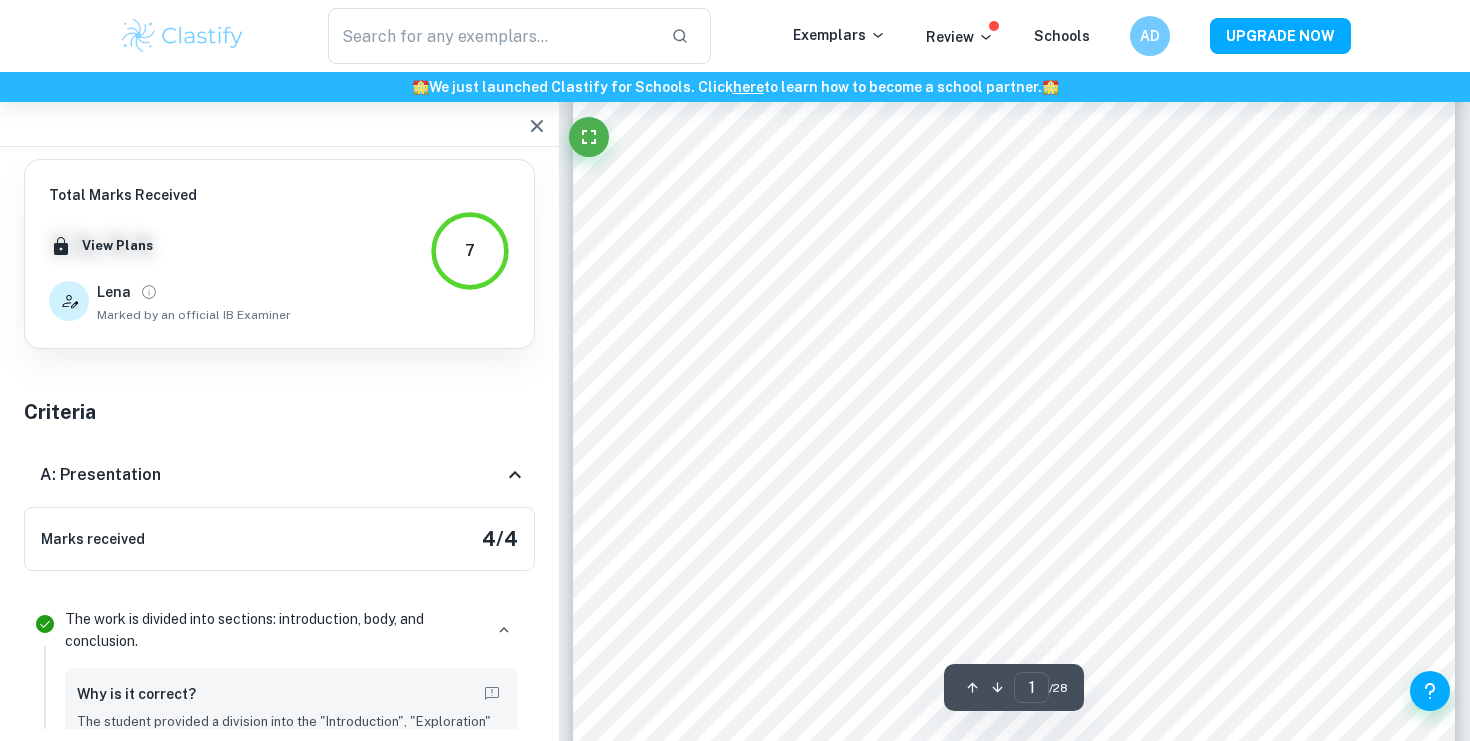 click 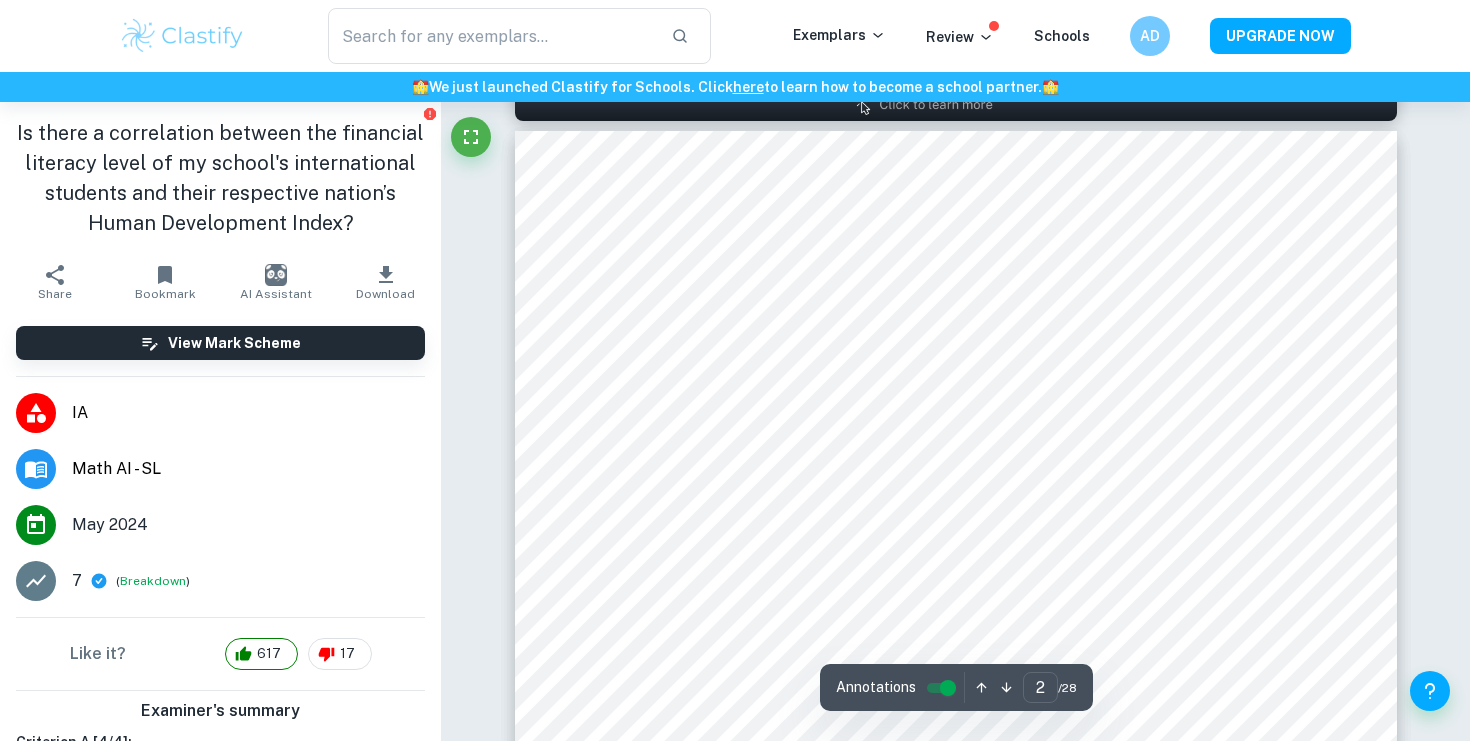 scroll, scrollTop: 1285, scrollLeft: 0, axis: vertical 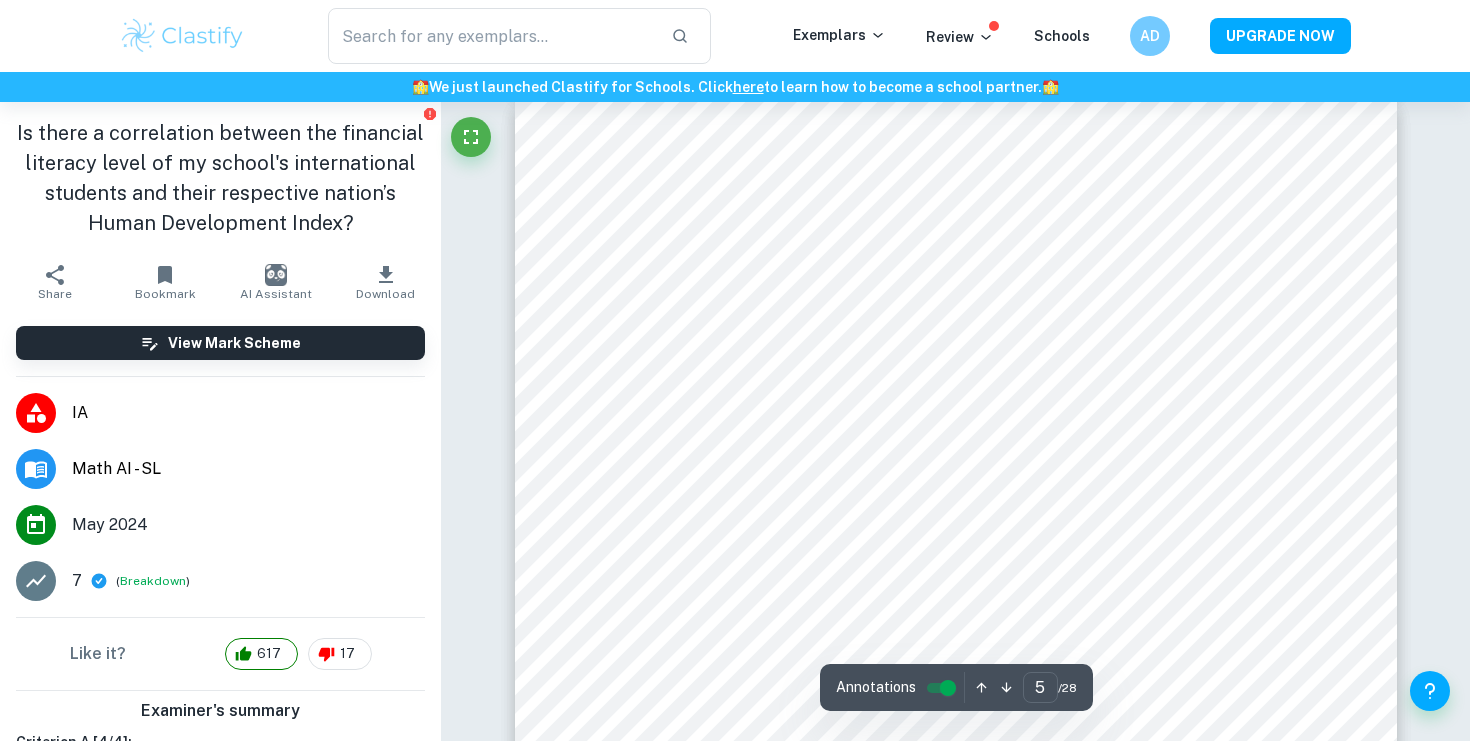 type on "4" 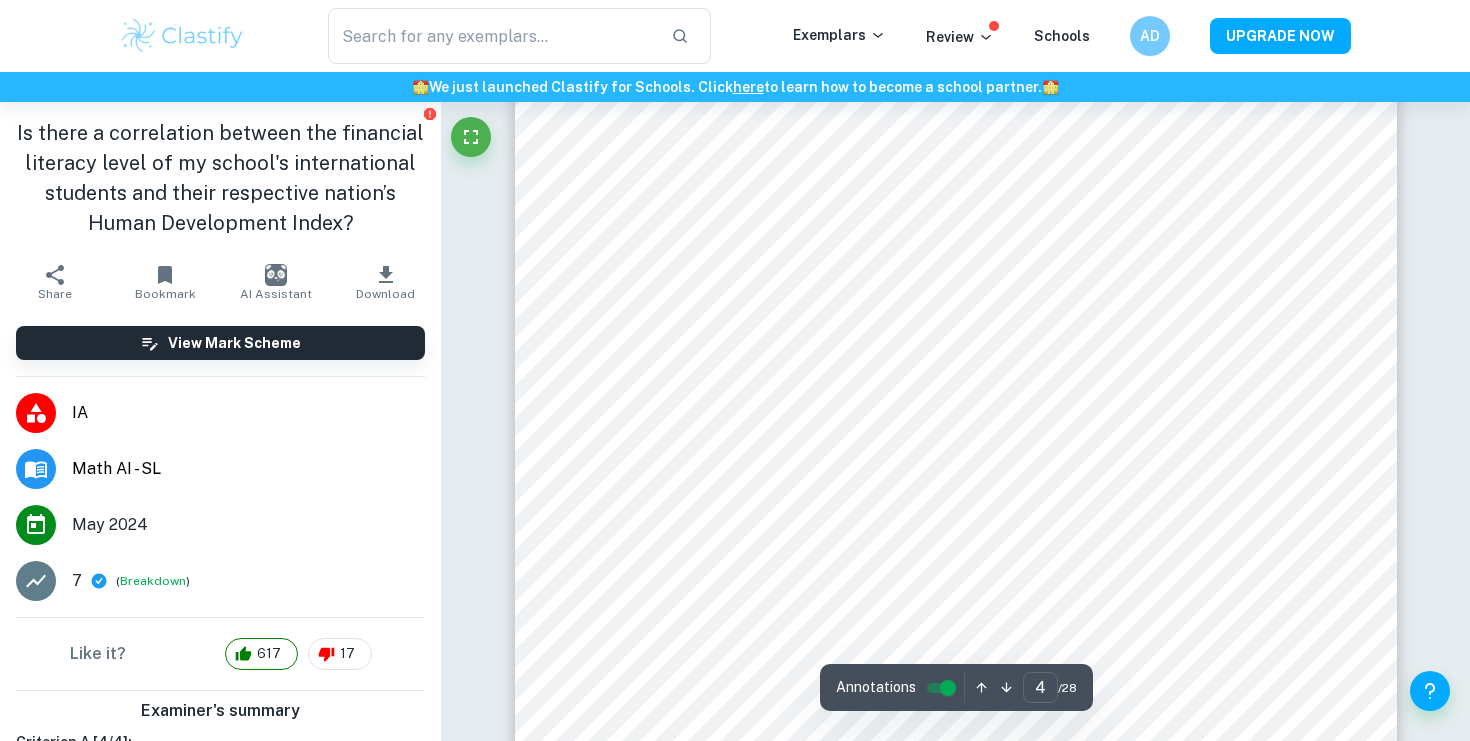 scroll, scrollTop: 4070, scrollLeft: 0, axis: vertical 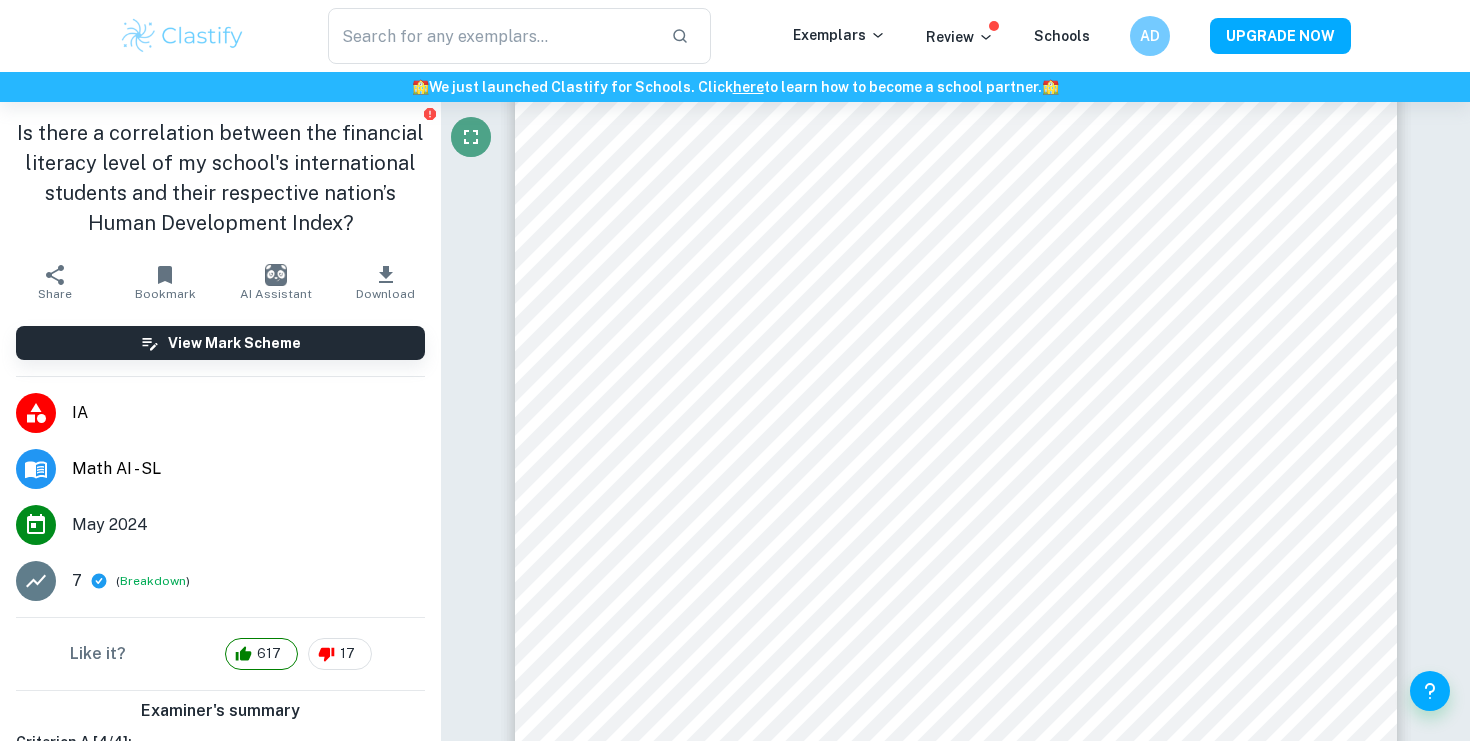 click 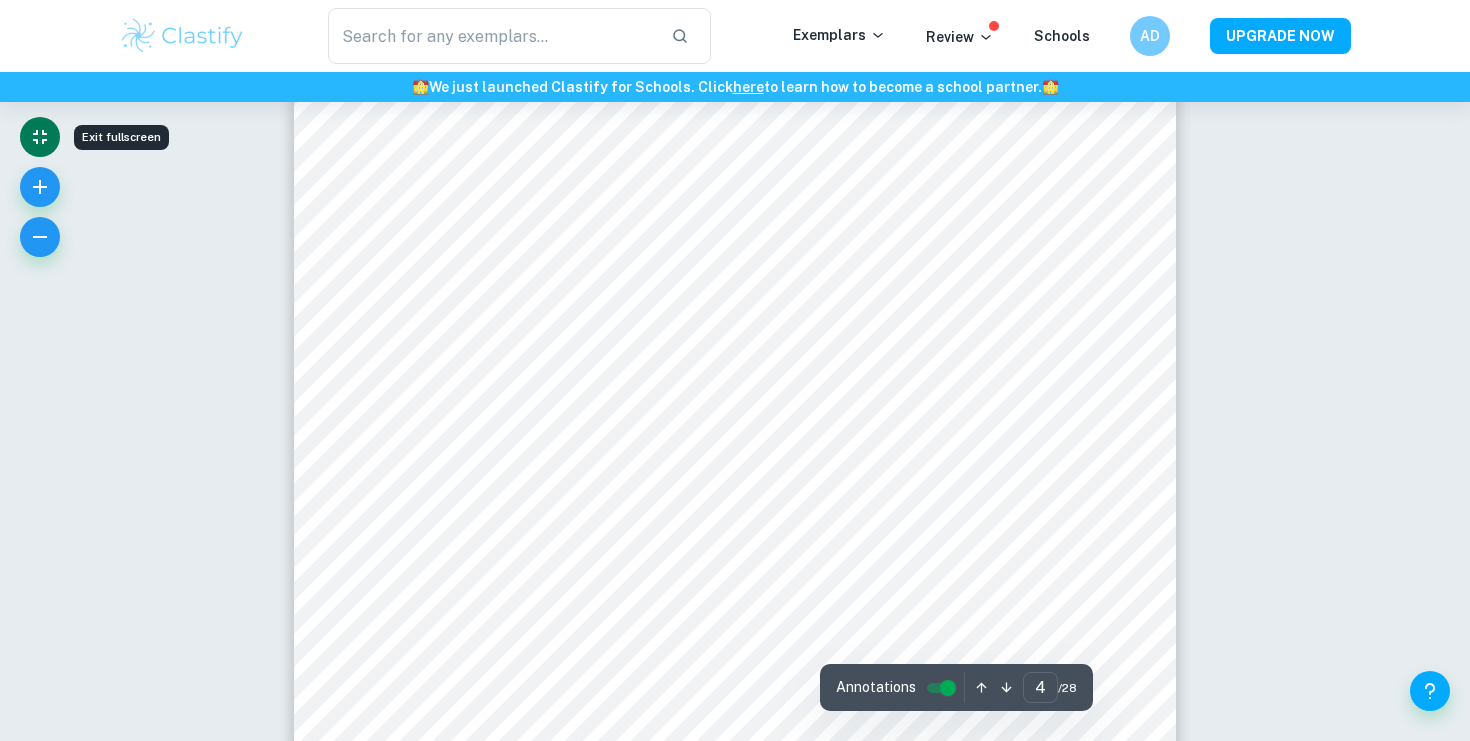 click 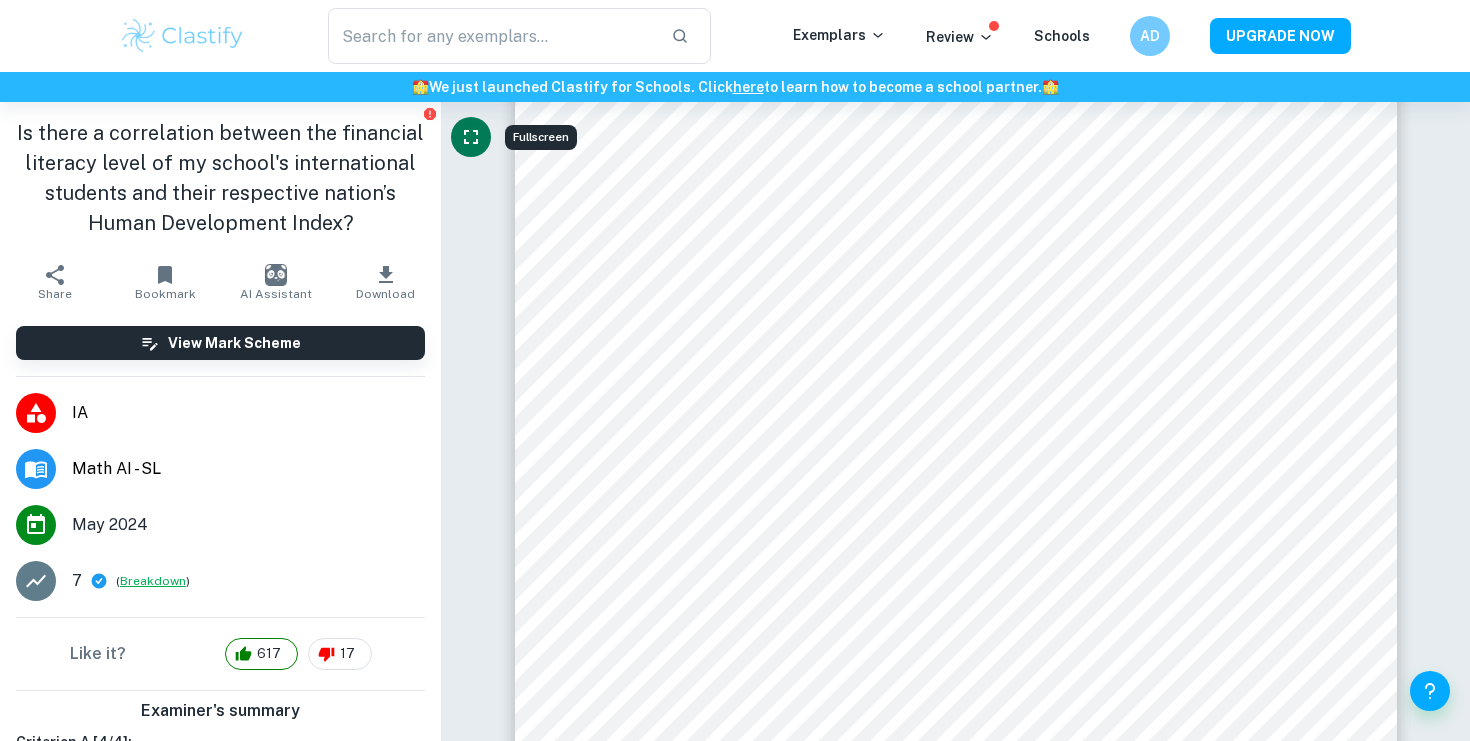 click on "Breakdown" at bounding box center (153, 581) 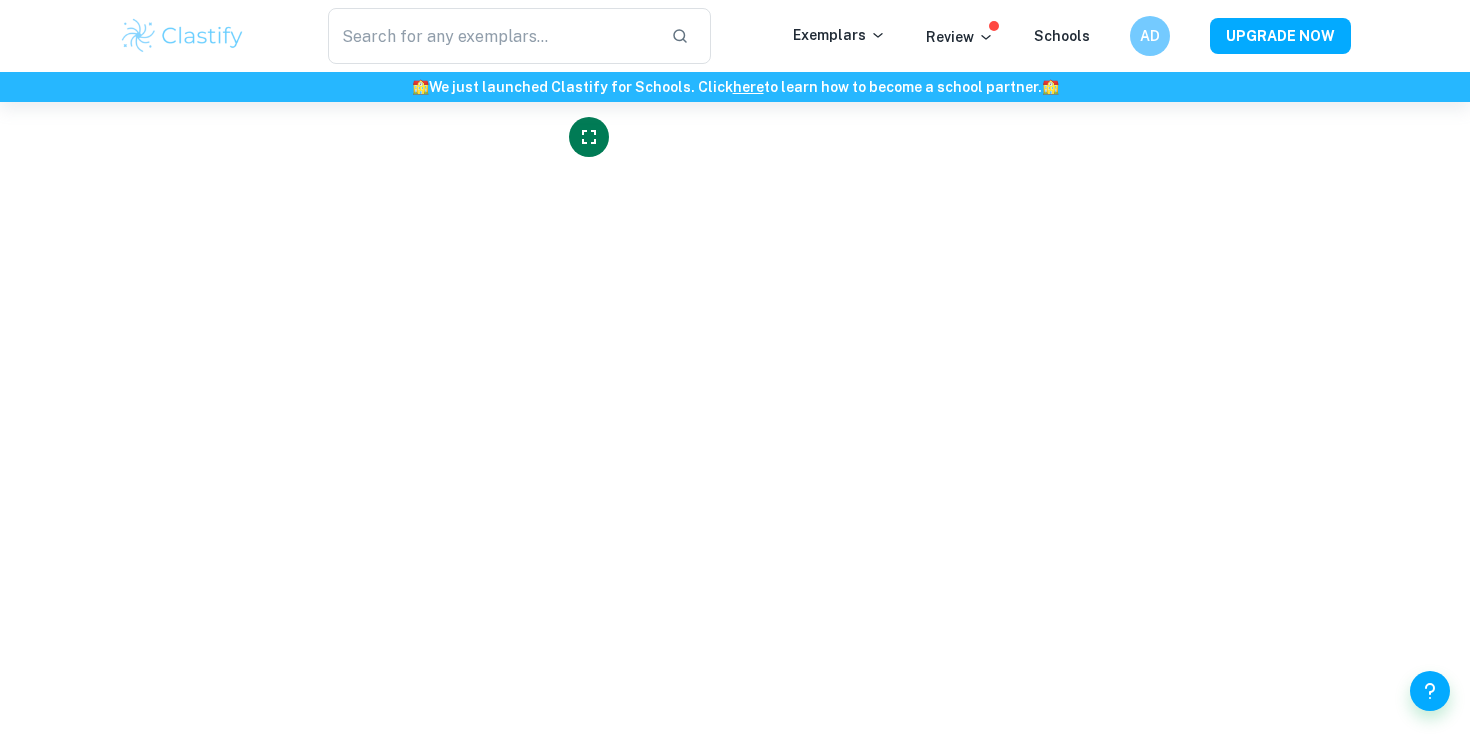 scroll, scrollTop: 4013, scrollLeft: 0, axis: vertical 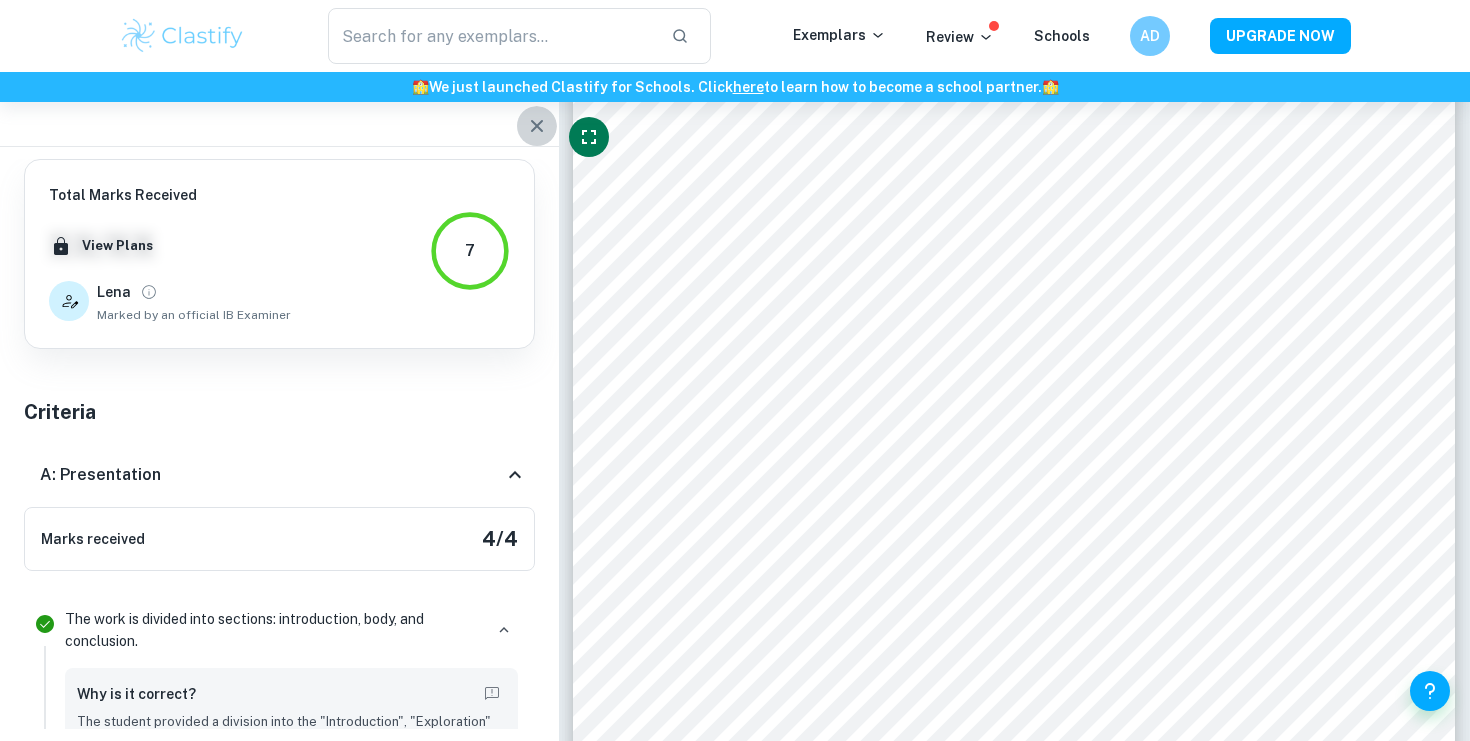 click 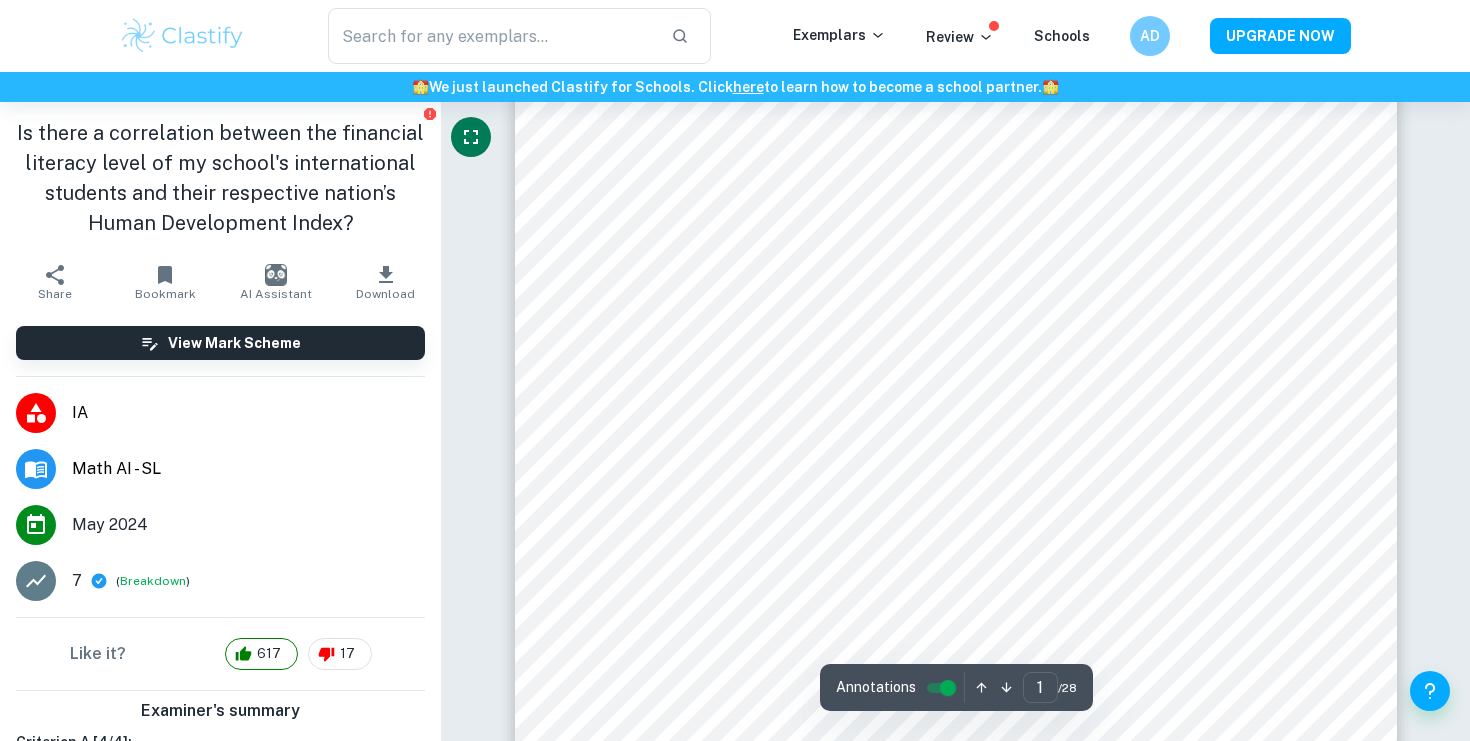 scroll, scrollTop: 0, scrollLeft: 0, axis: both 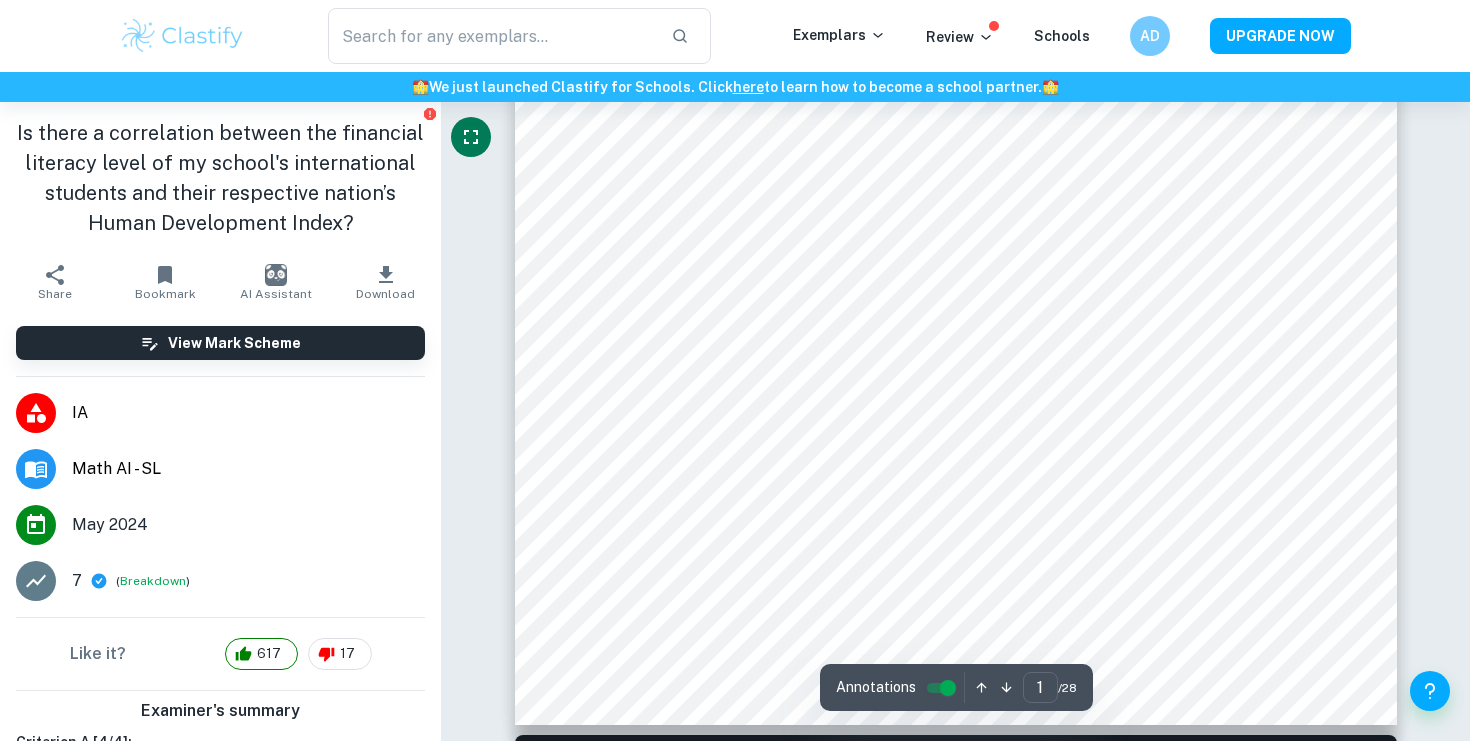 type on "2" 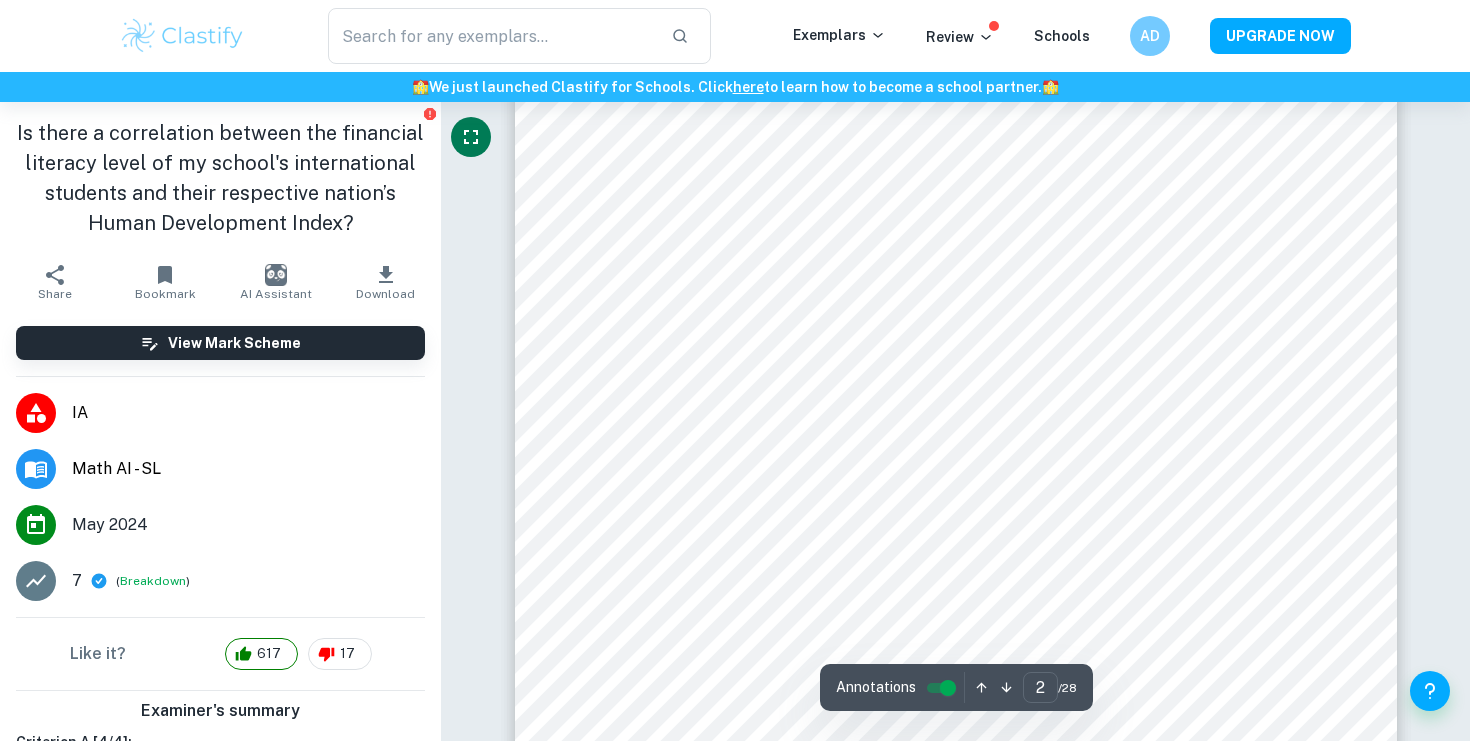 scroll, scrollTop: 1405, scrollLeft: 0, axis: vertical 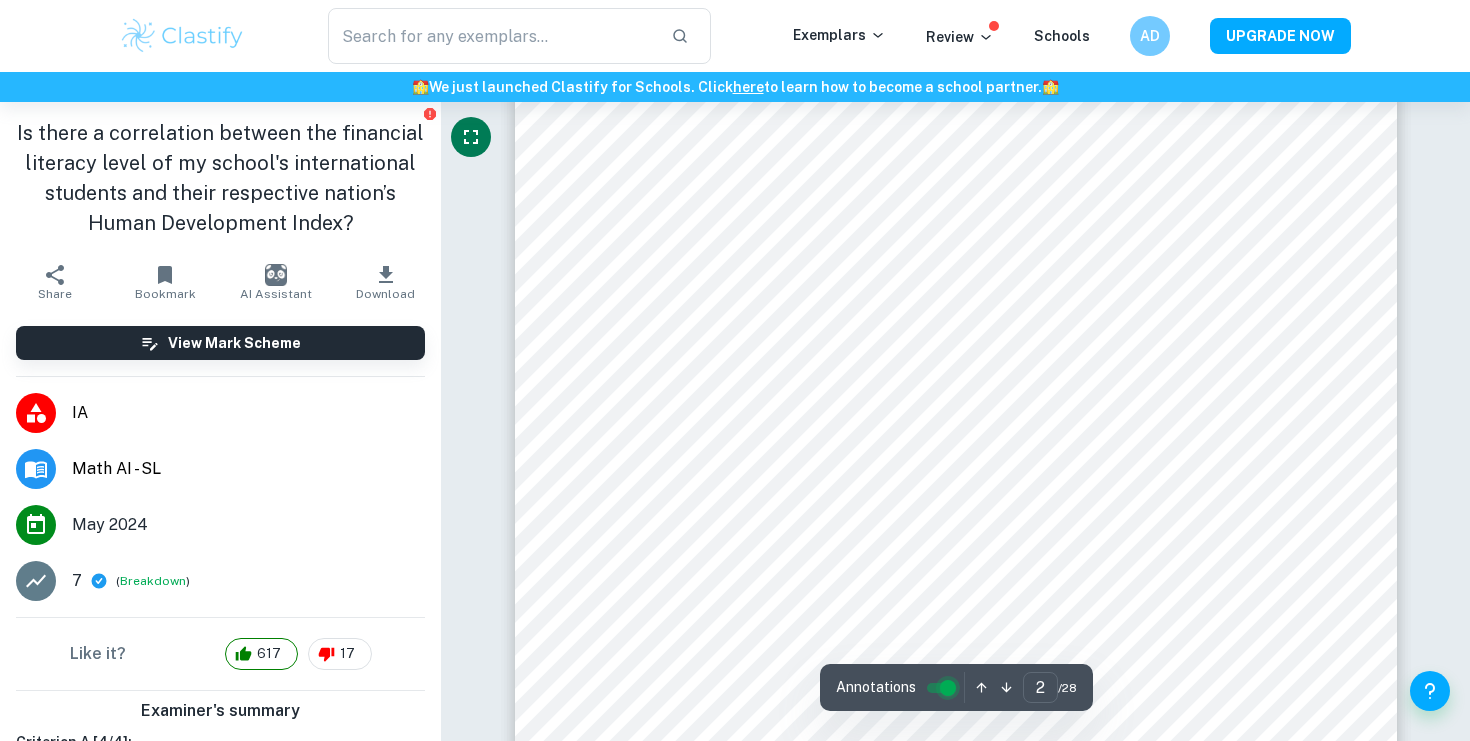 click at bounding box center (948, 688) 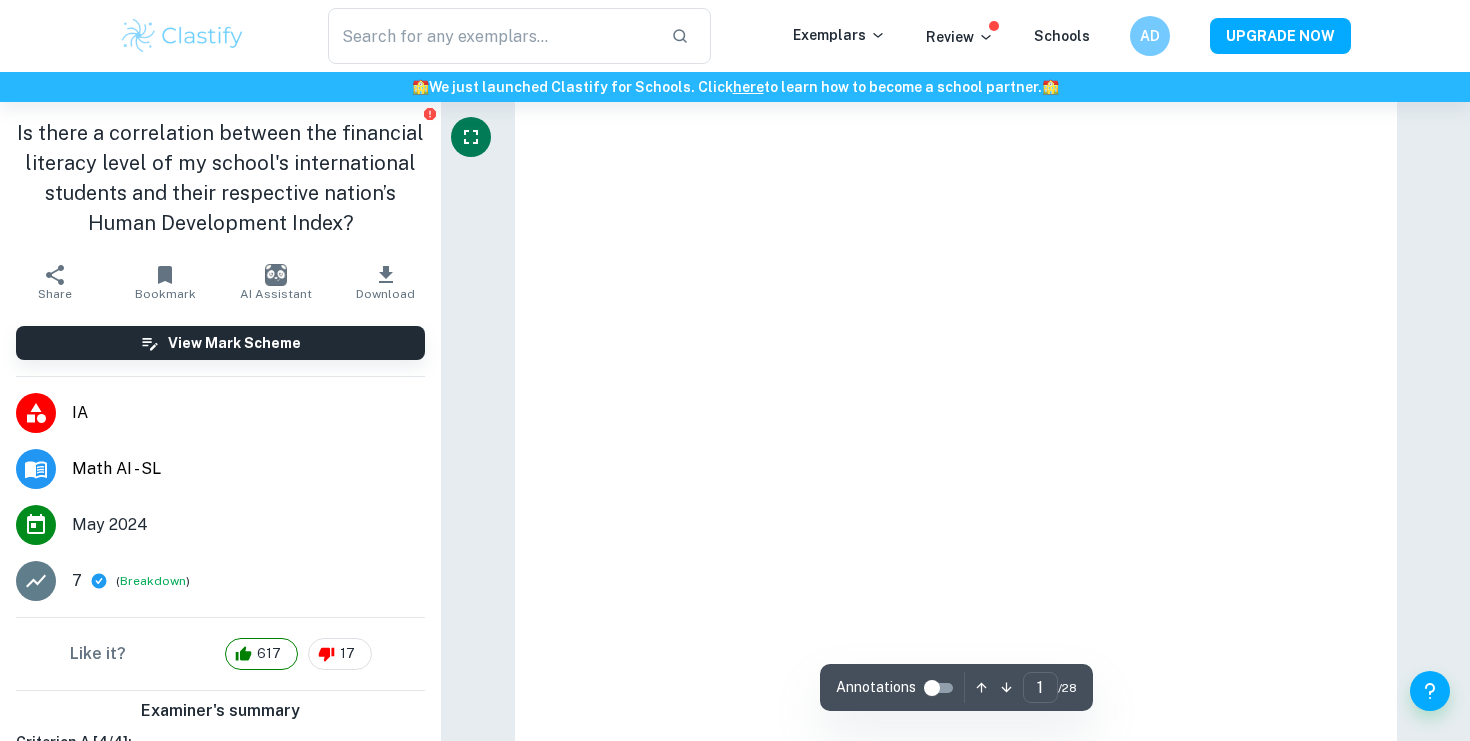 type on "2" 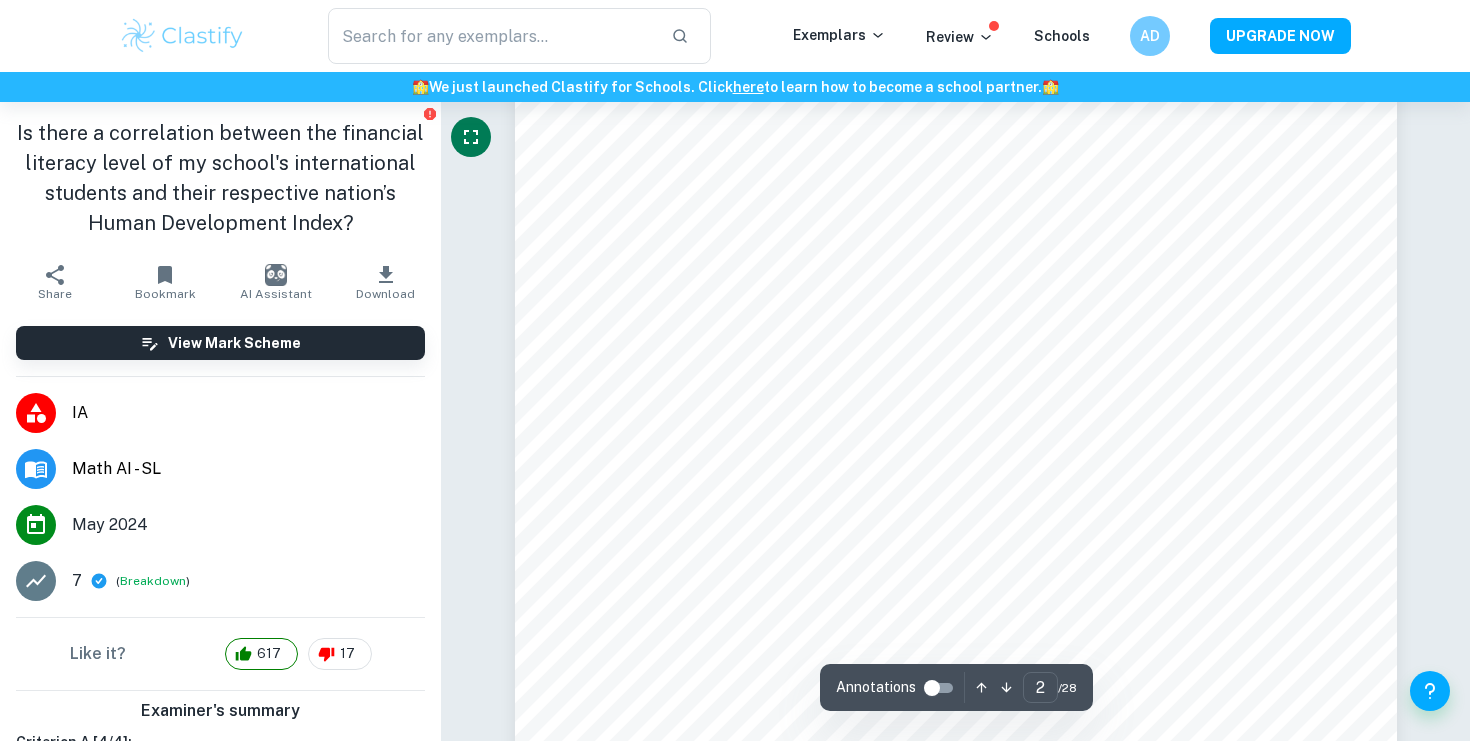 click at bounding box center [932, 688] 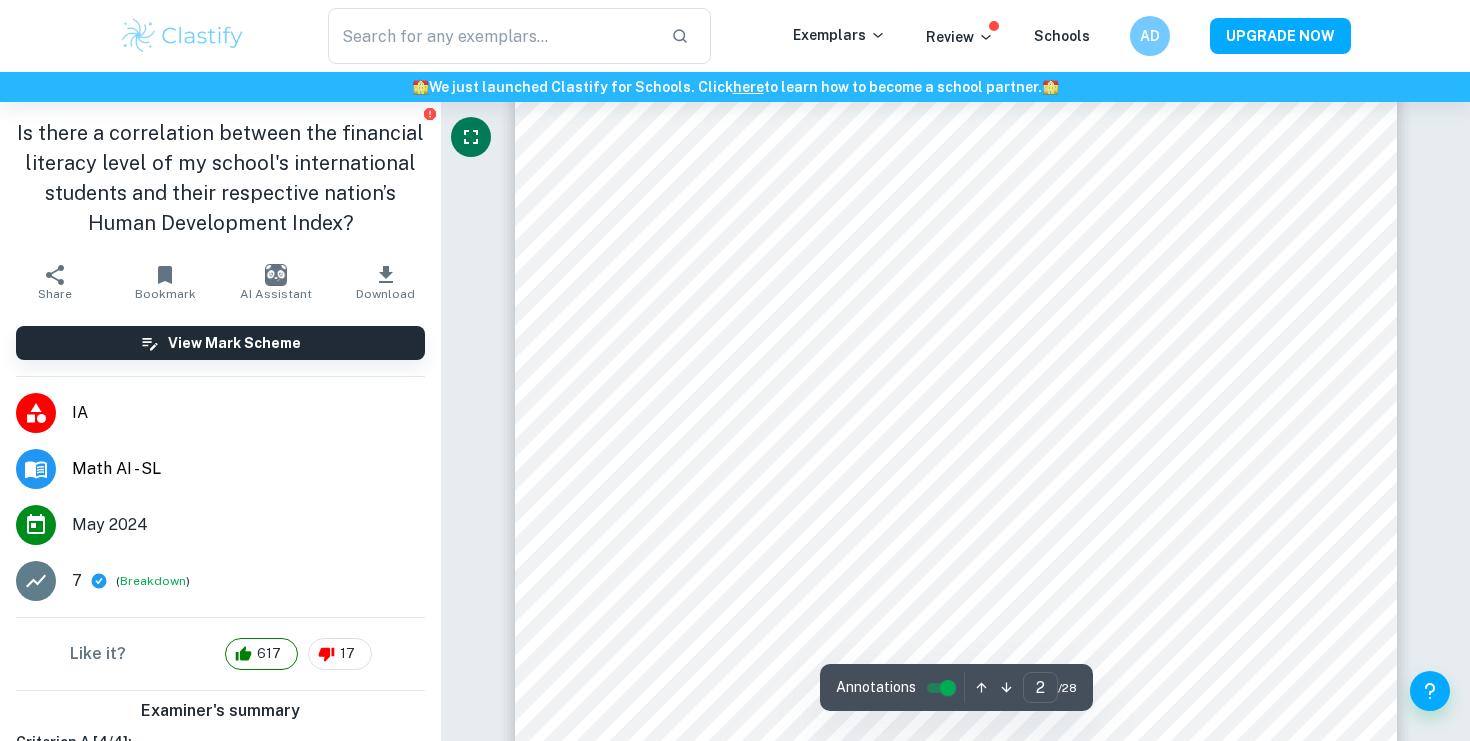 click on "​ Exemplars Review Schools AD UPGRADE NOW   🏫  We just launched Clastify for Schools. Click  here  to learn how to become a school partner.  🏫 Is there a correlation between the financial literacy level of my school's international students and their respective nation’s Human Development Index? Share Bookmark AI Assistant Download   View Mark Scheme IA Math AI - SL May 2024 7 ( Breakdown ) Like it? 617 17 Examiner's summary Criterion A   [ 4 / 4 ]: Expand Criterion B   [ 4 / 4 ]: Expand   Criterion C   [ 0 / 0 ]: Lorem ipsum dolor sit amet, consectetur adipiscing elit. Quisque erat felis, sagittis a orci sit amet, molestie auctor nibh. Sed suscipit molestie quam non lobortis. Pellentesque eu ultricies metus. Expand Criterion D   [ 0 / 0 ]: Lorem ipsum dolor sit amet, consectetur adipiscing elit. Quisque erat felis, sagittis a orci sit amet, molestie auctor nibh. Sed suscipit molestie quam non lobortis. Pellentesque eu ultricies metus. Expand Criterion E   [ 0 / 0 ]: Expand Upgrade to Premium   [NAME]" at bounding box center [735, 14897] 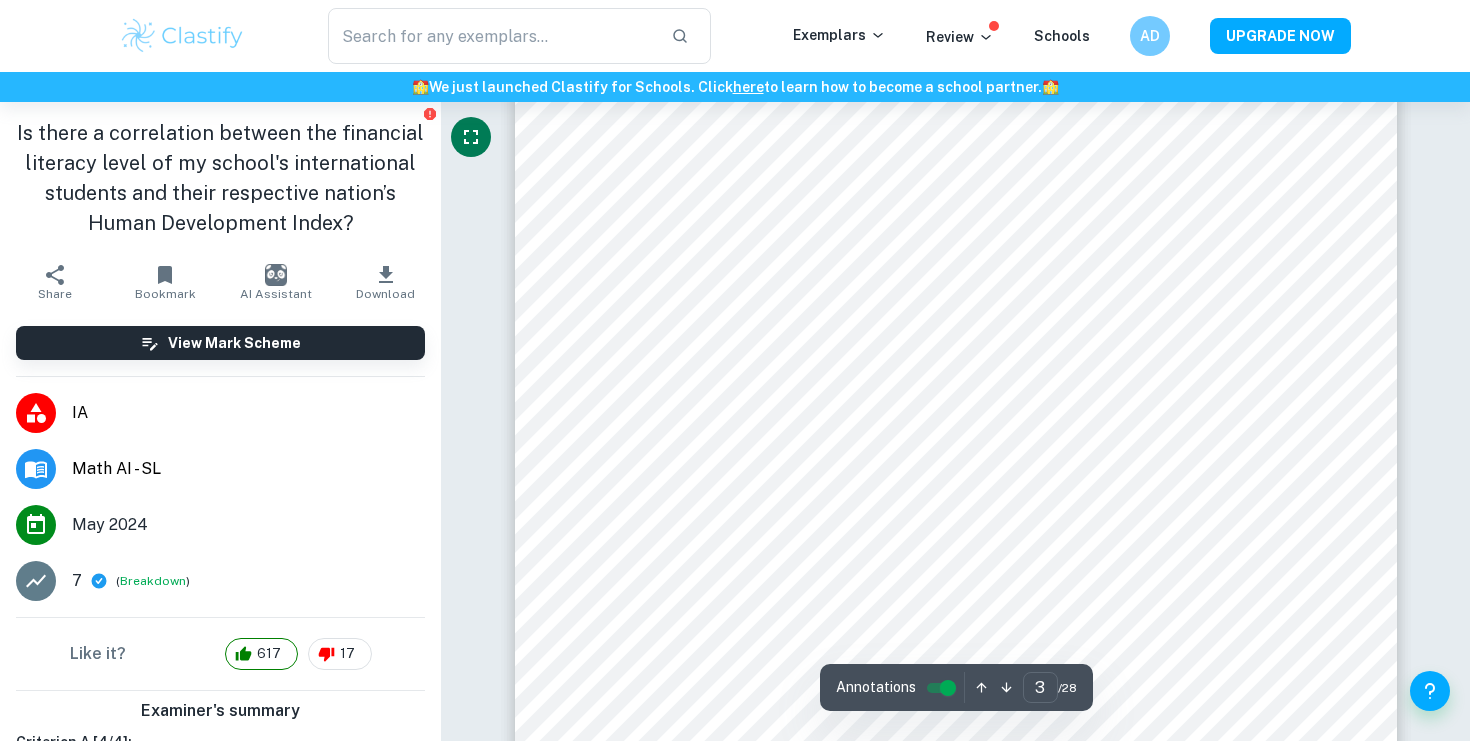 scroll, scrollTop: 2768, scrollLeft: 0, axis: vertical 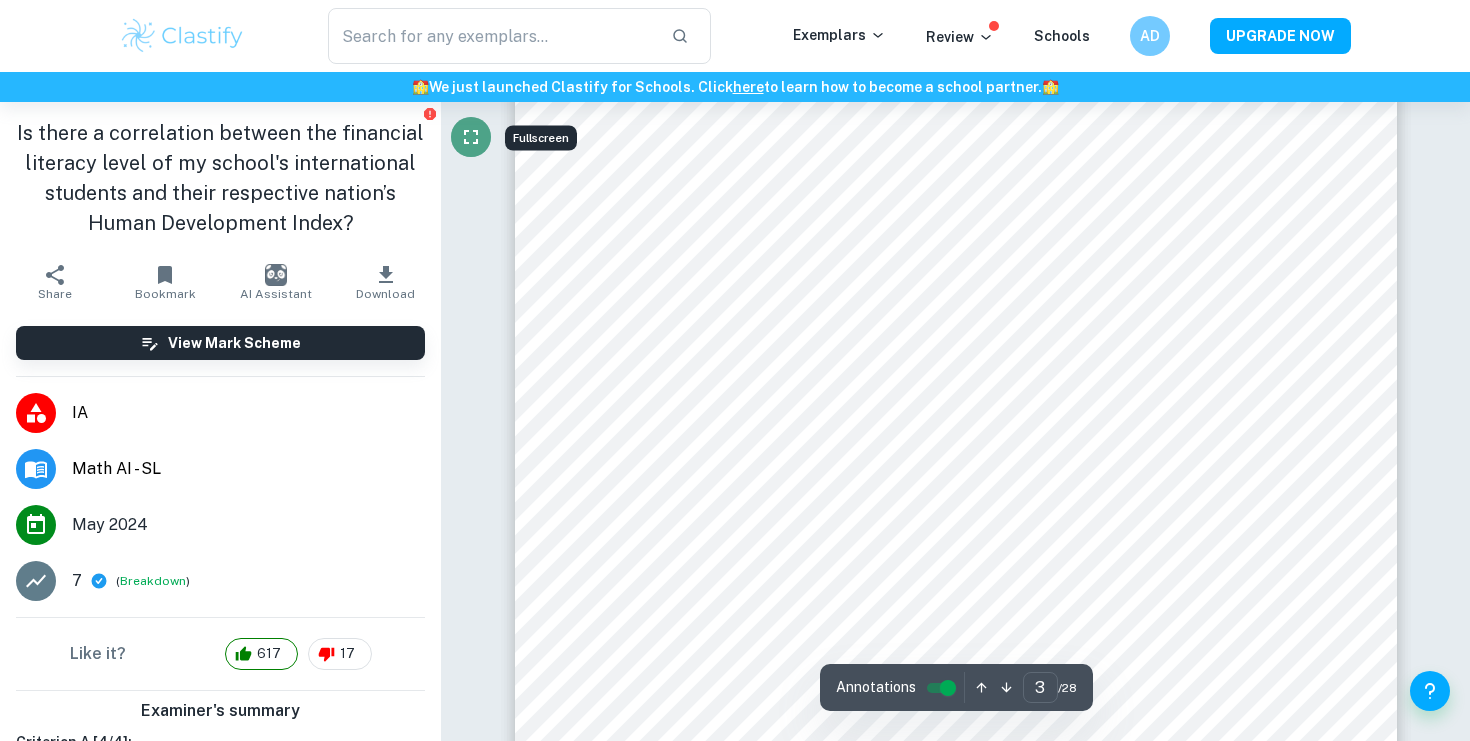 click 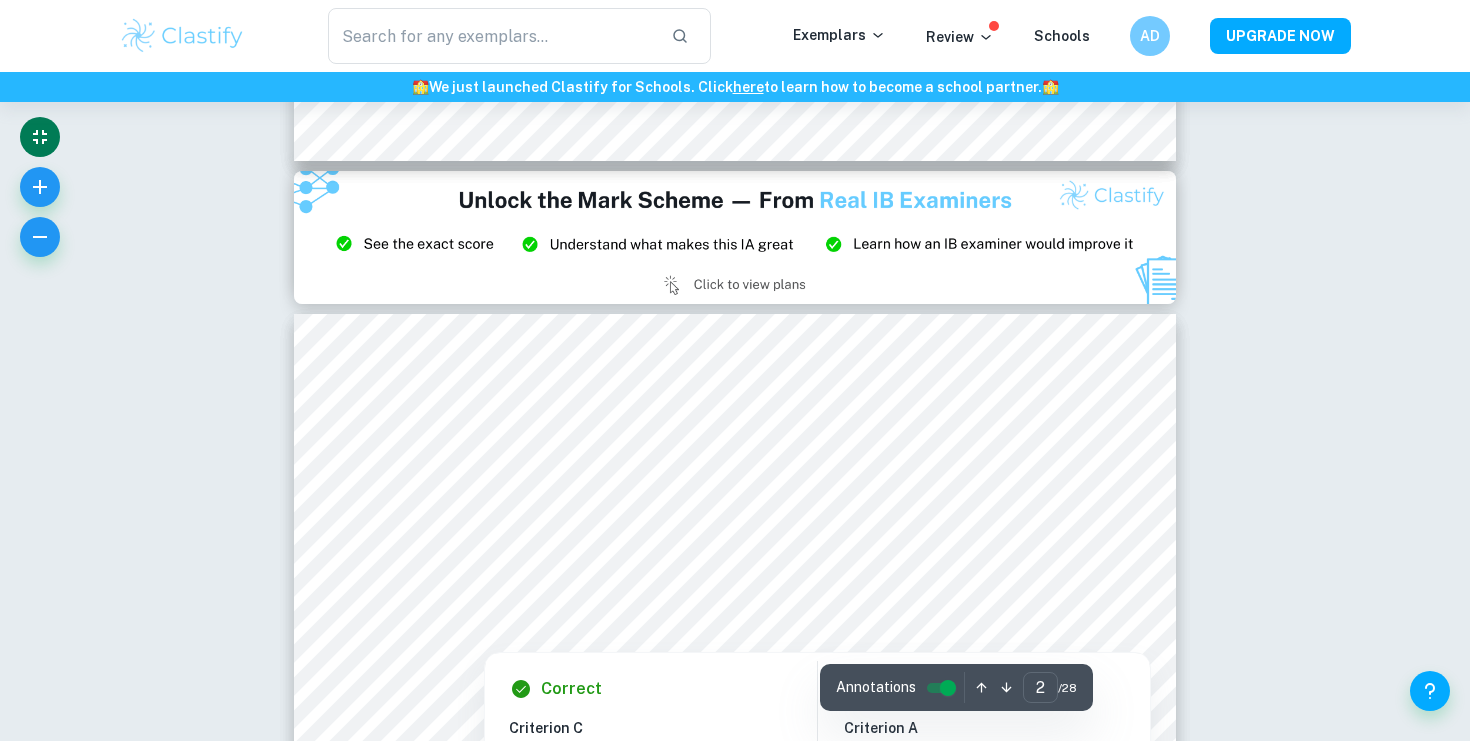 type on "3" 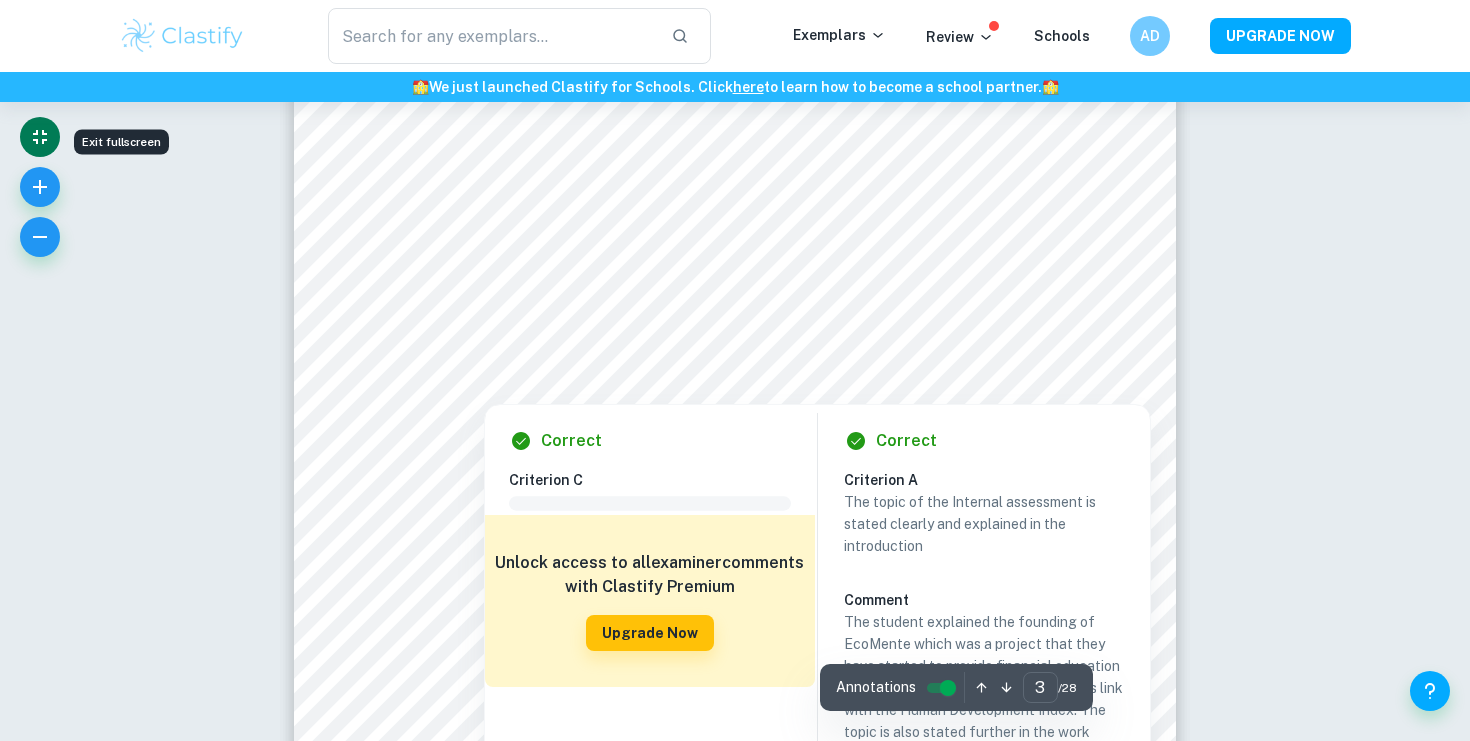 scroll, scrollTop: 2647, scrollLeft: 0, axis: vertical 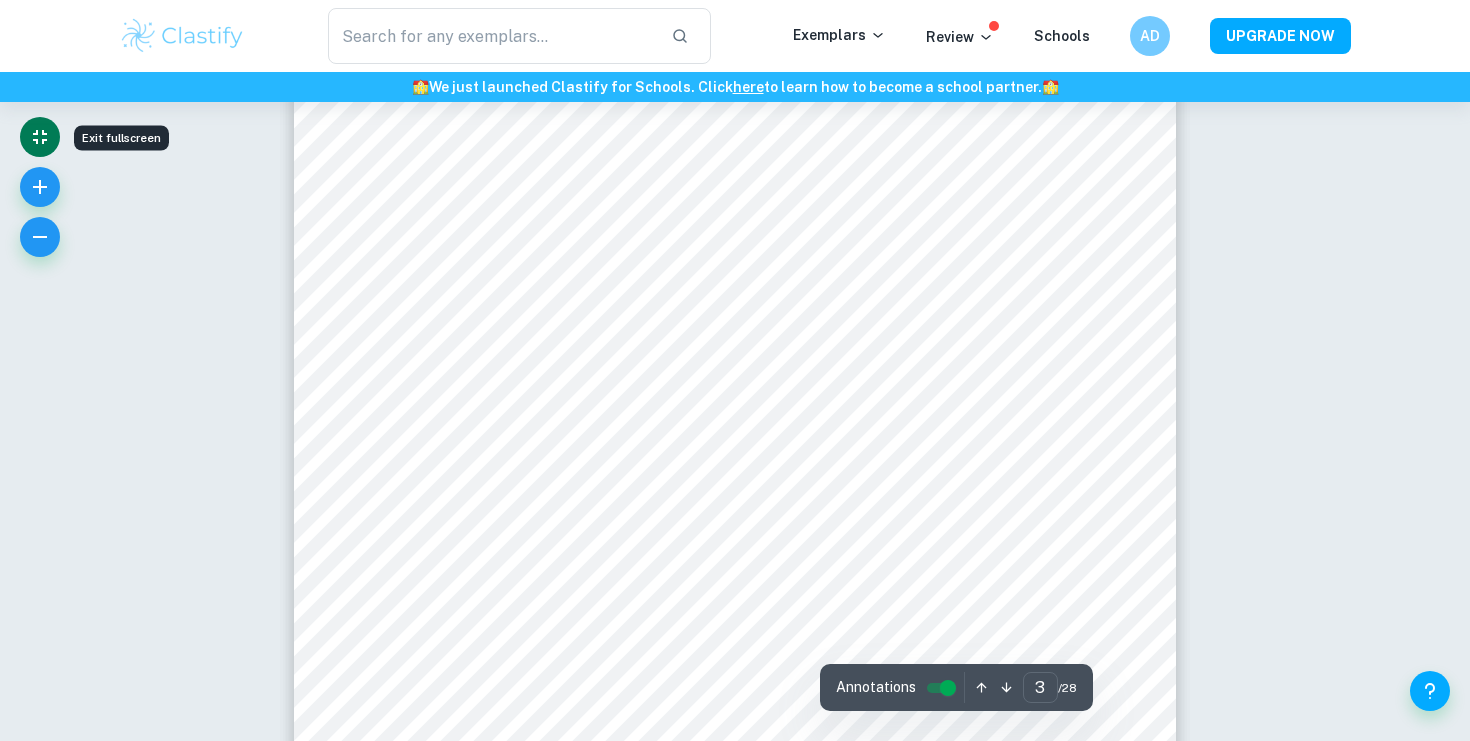 type 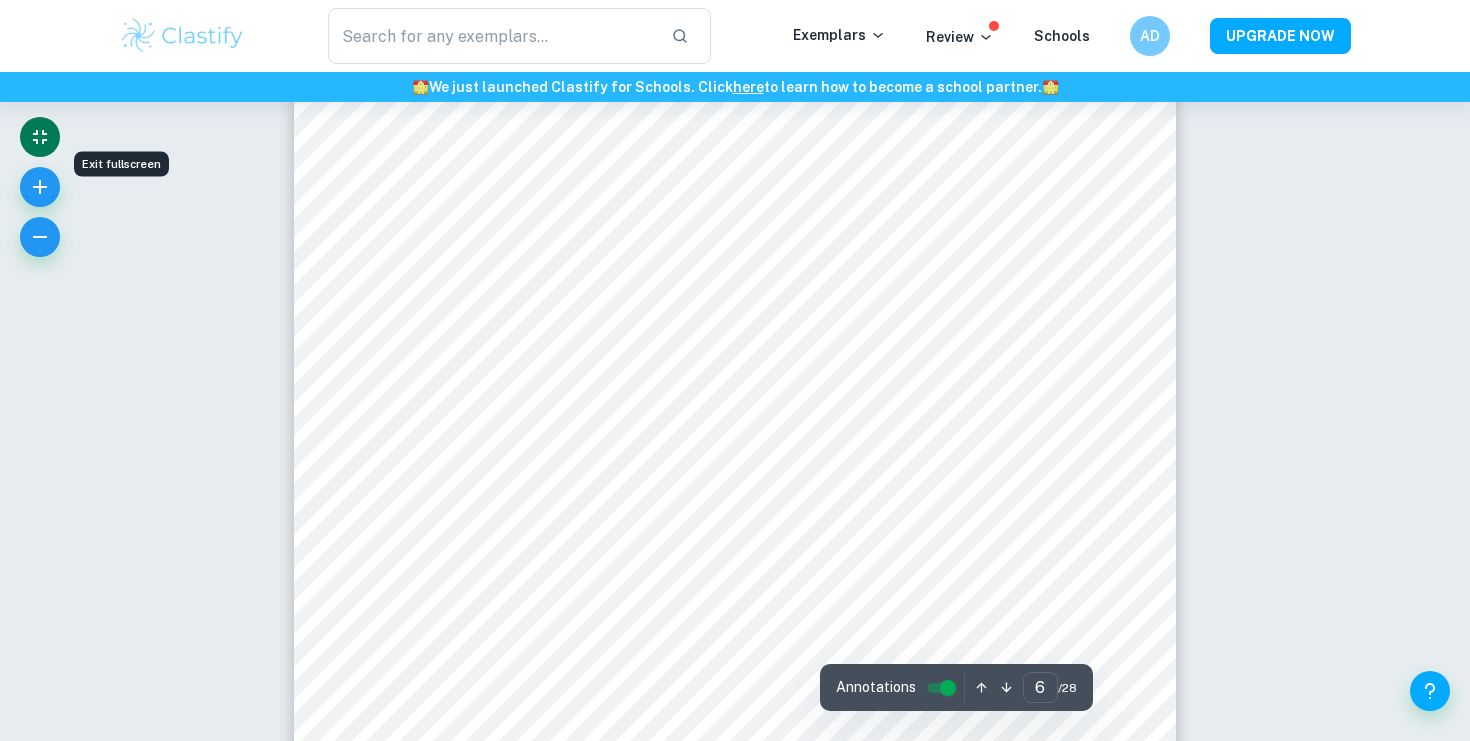 scroll, scrollTop: 6308, scrollLeft: 0, axis: vertical 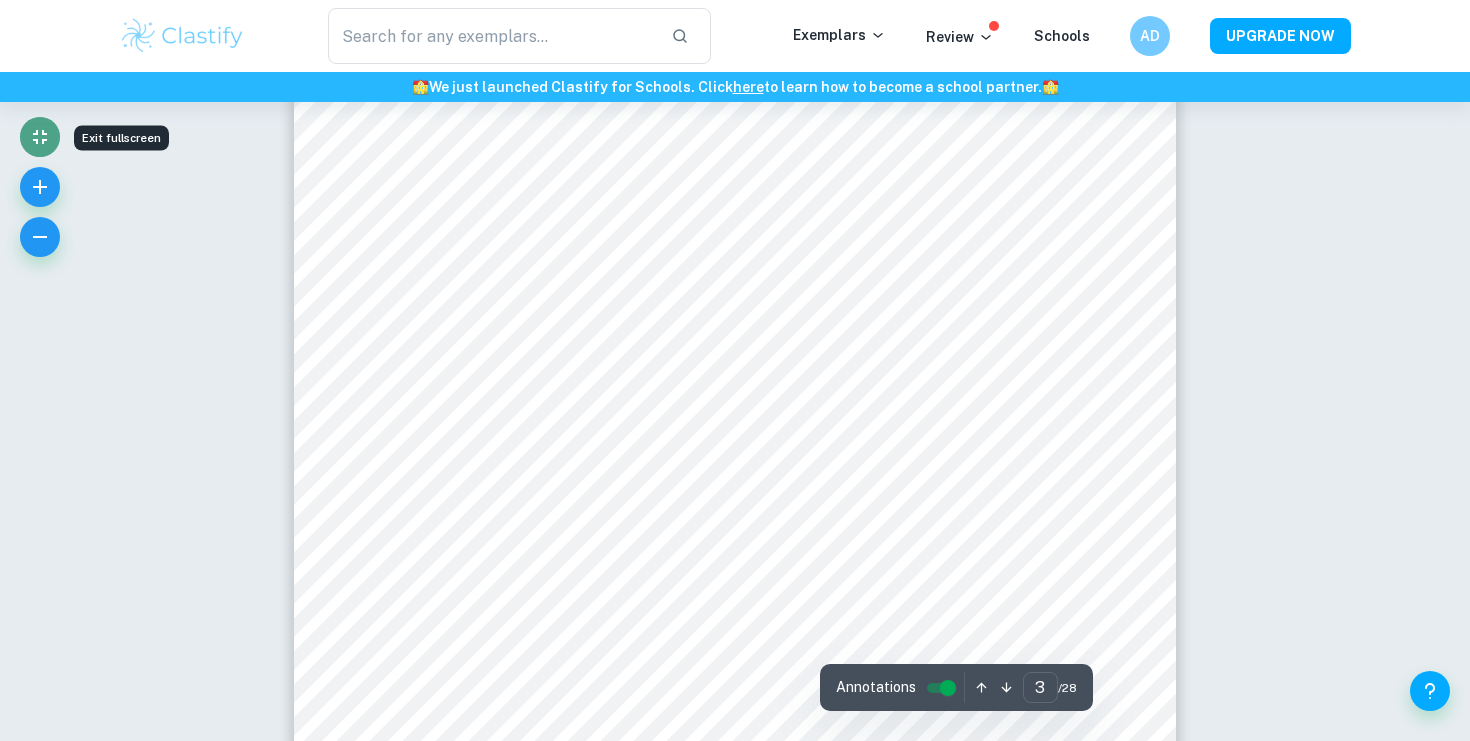 click 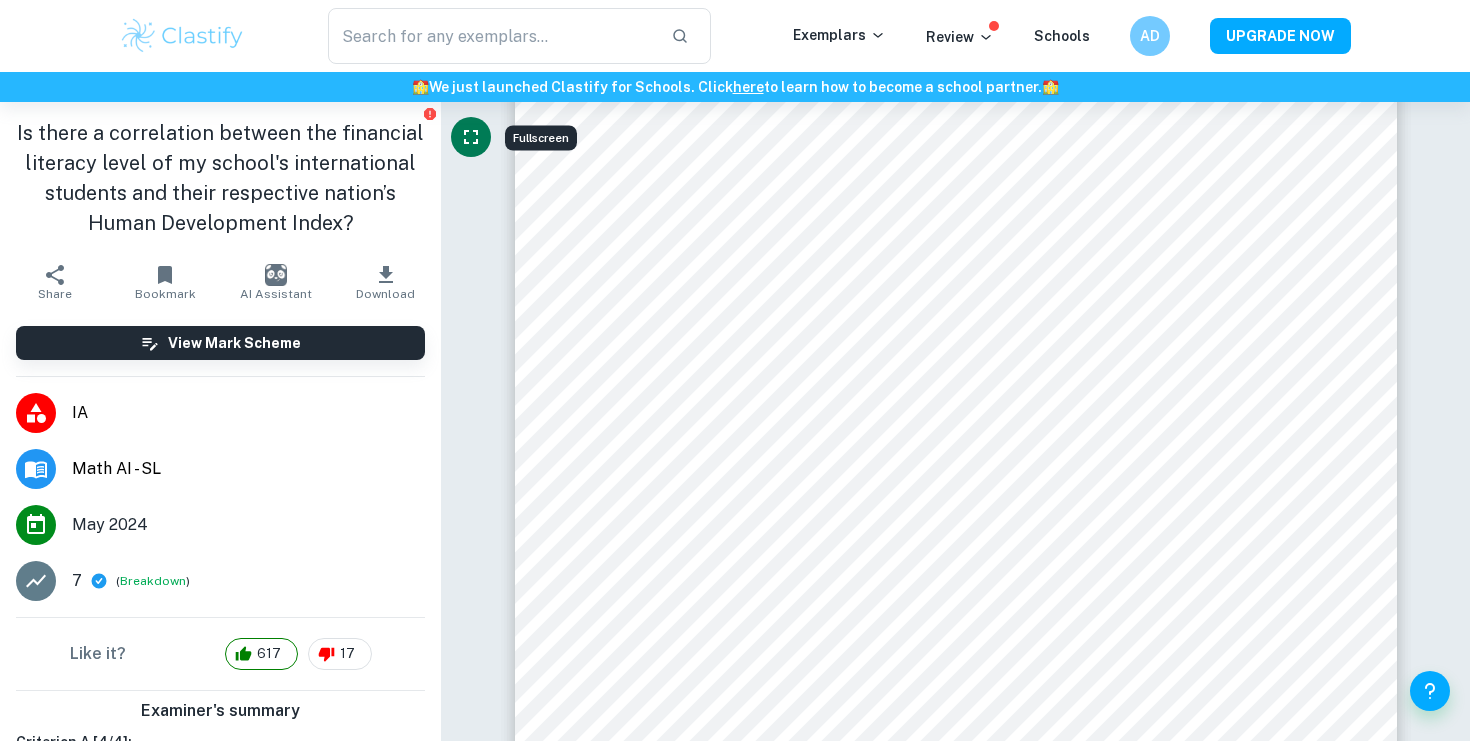 click 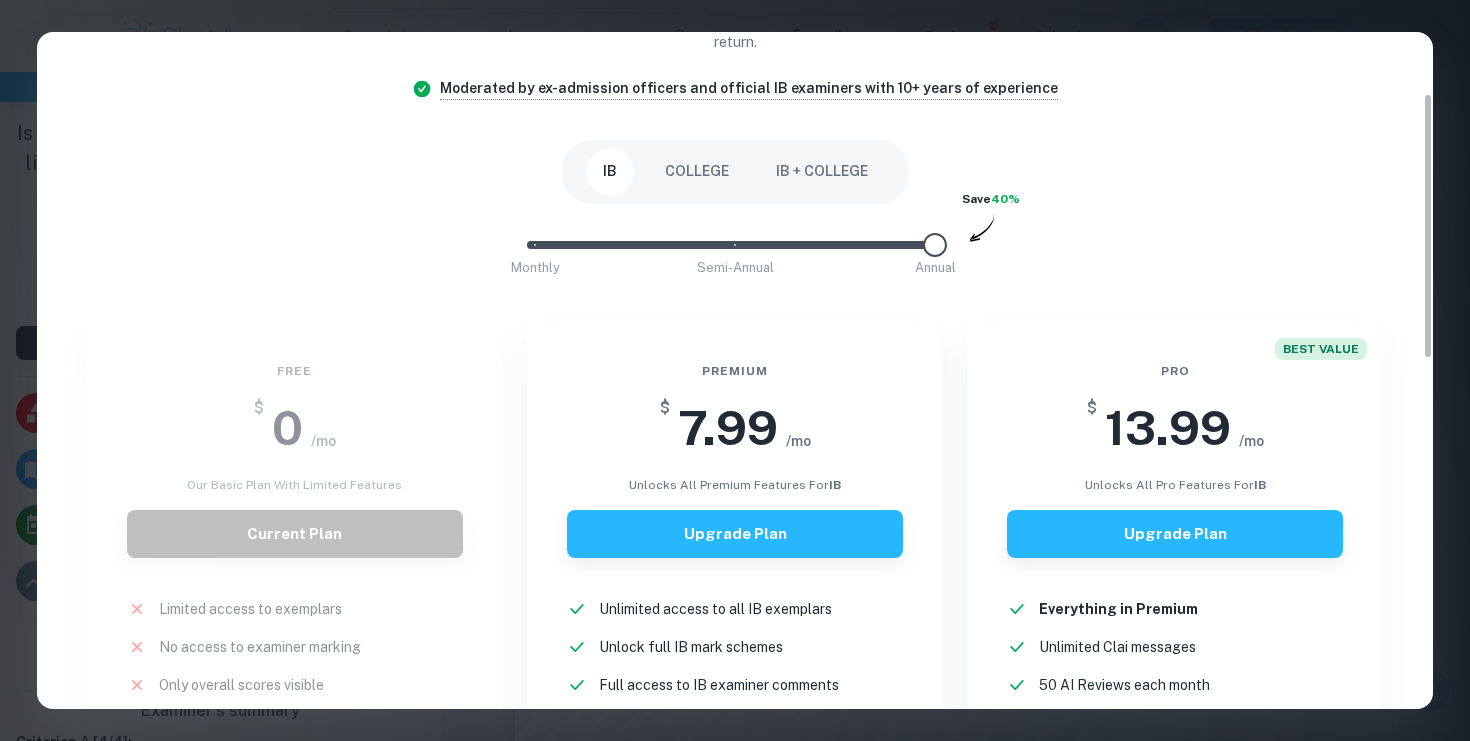 scroll, scrollTop: 169, scrollLeft: 0, axis: vertical 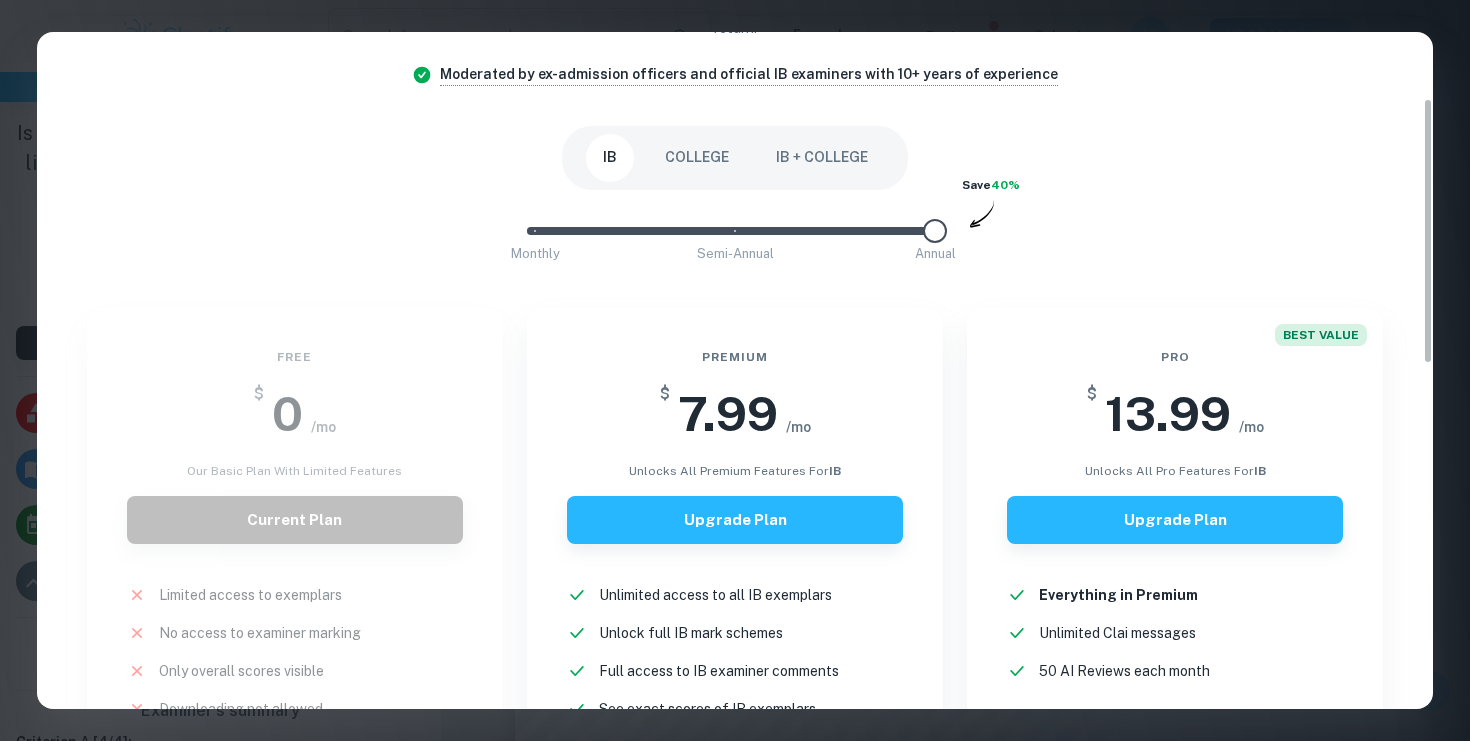 click on "Free $ 0 /mo Our basic plan with limited features Current Plan Limited access to exemplars New! No access to examiner marking New! Only overall scores visible New! Downloading not allowed New! Ads New!" at bounding box center (283, 599) 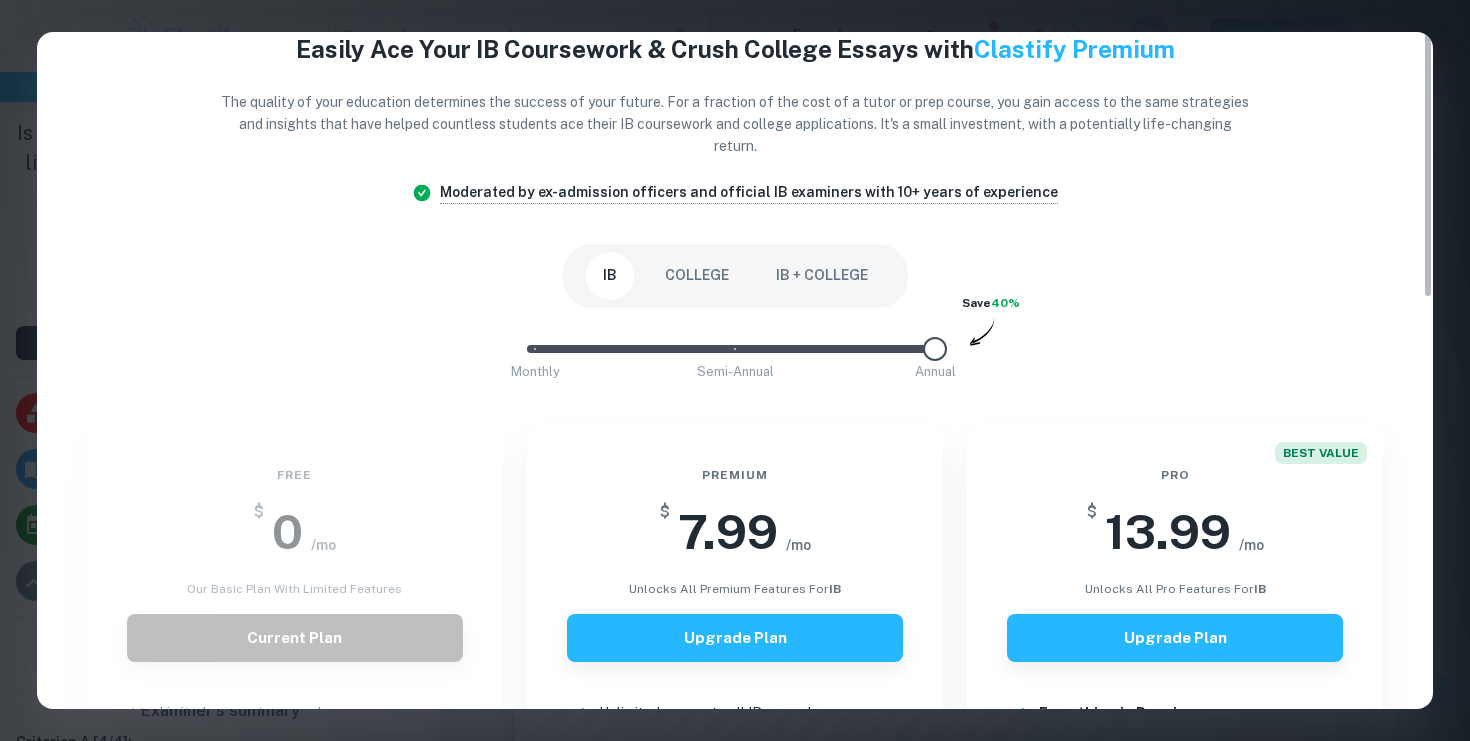 scroll, scrollTop: 0, scrollLeft: 0, axis: both 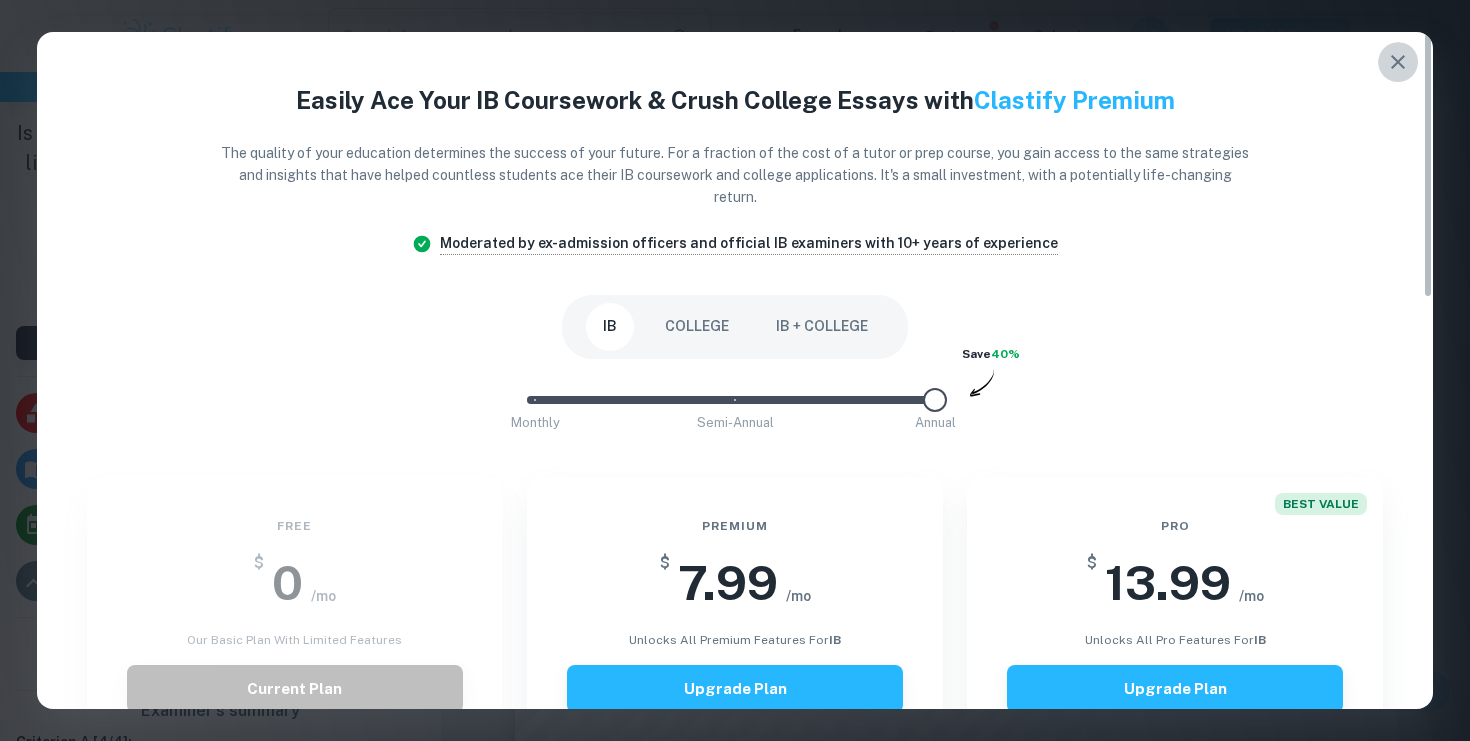 click 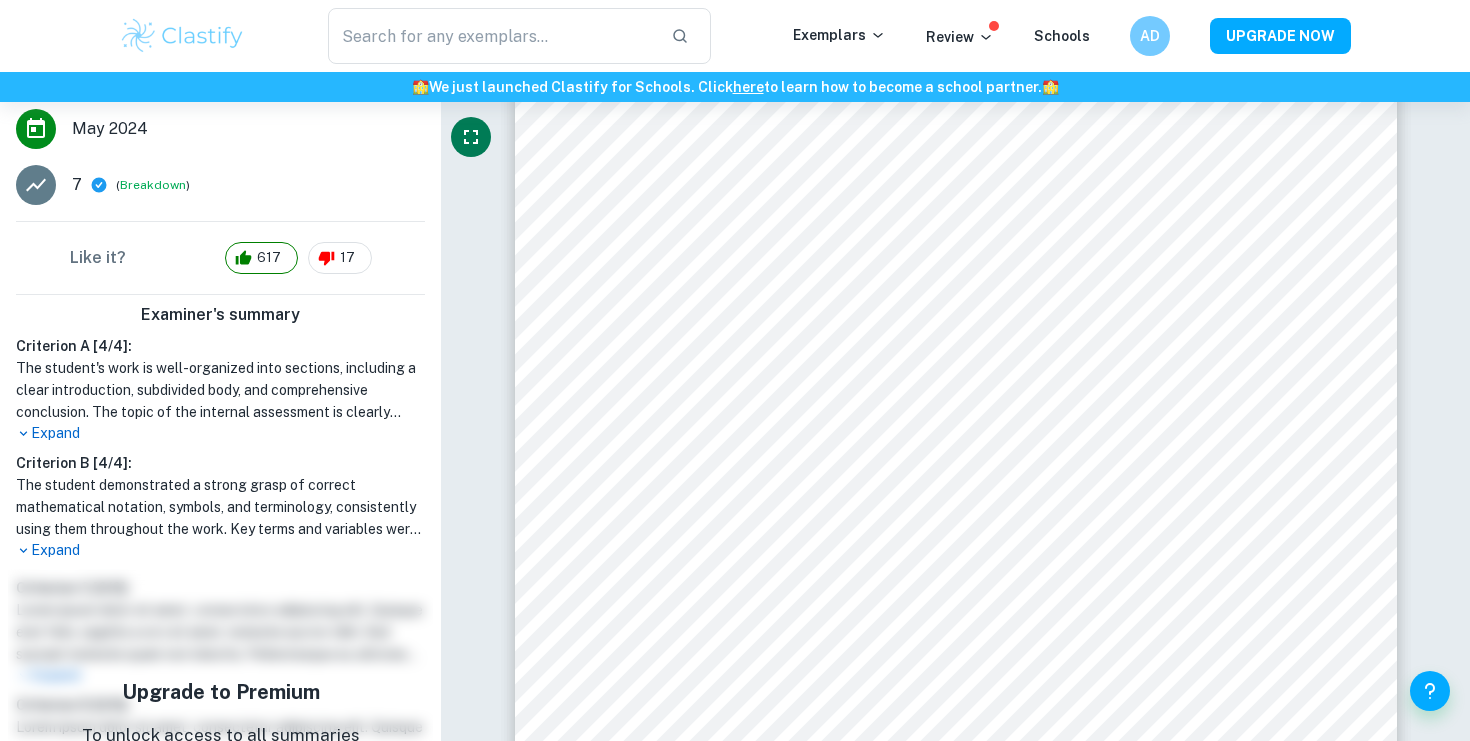 scroll, scrollTop: 433, scrollLeft: 0, axis: vertical 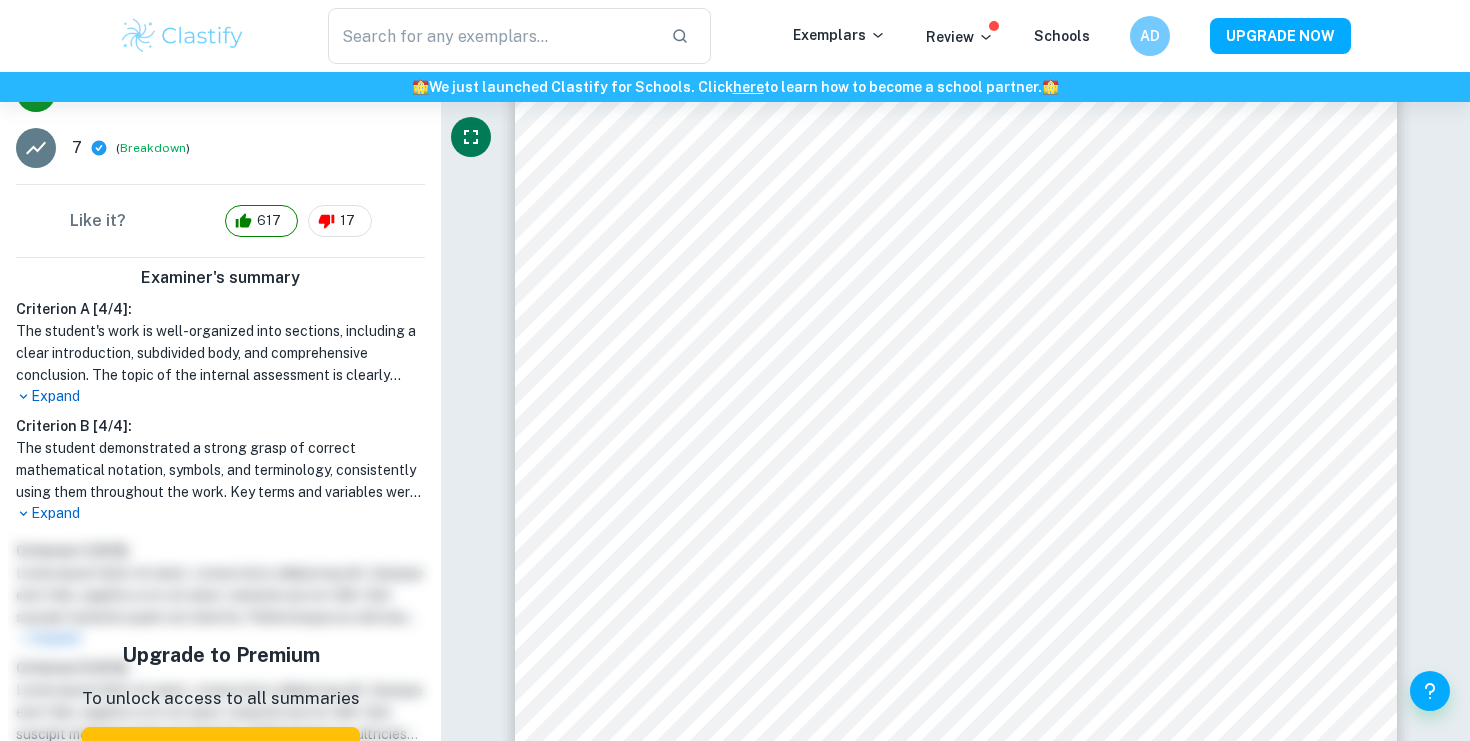 click on "Expand" at bounding box center (220, 513) 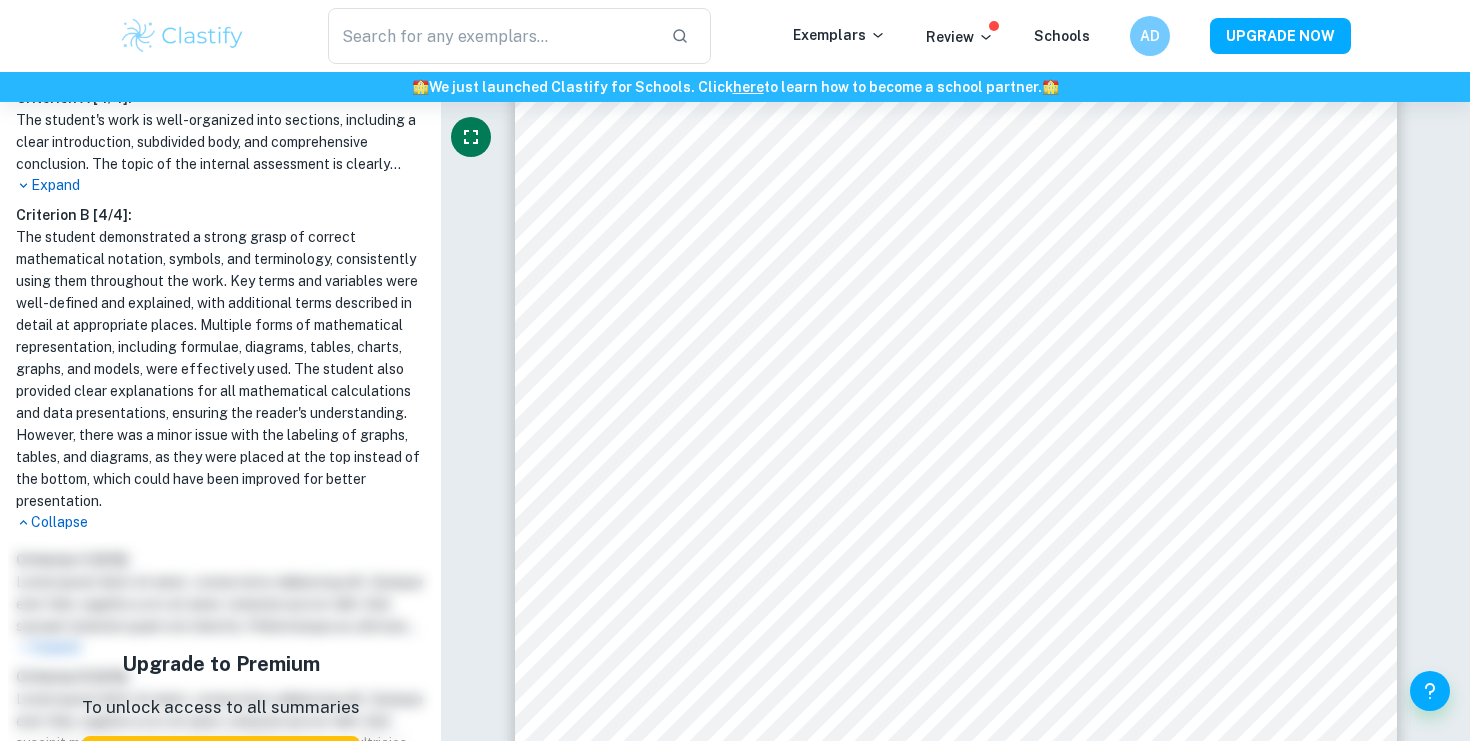 click on "Collapse" at bounding box center [220, 522] 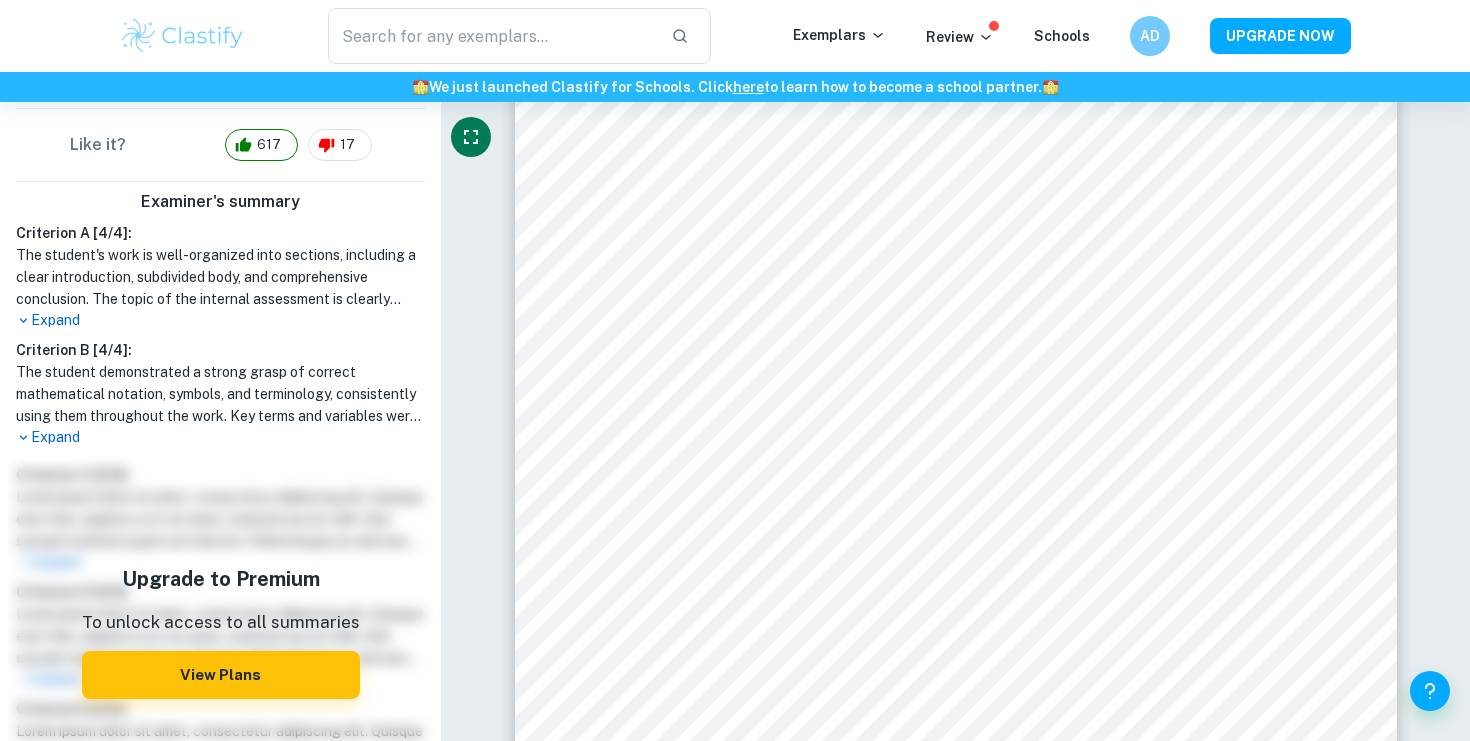 scroll, scrollTop: 496, scrollLeft: 0, axis: vertical 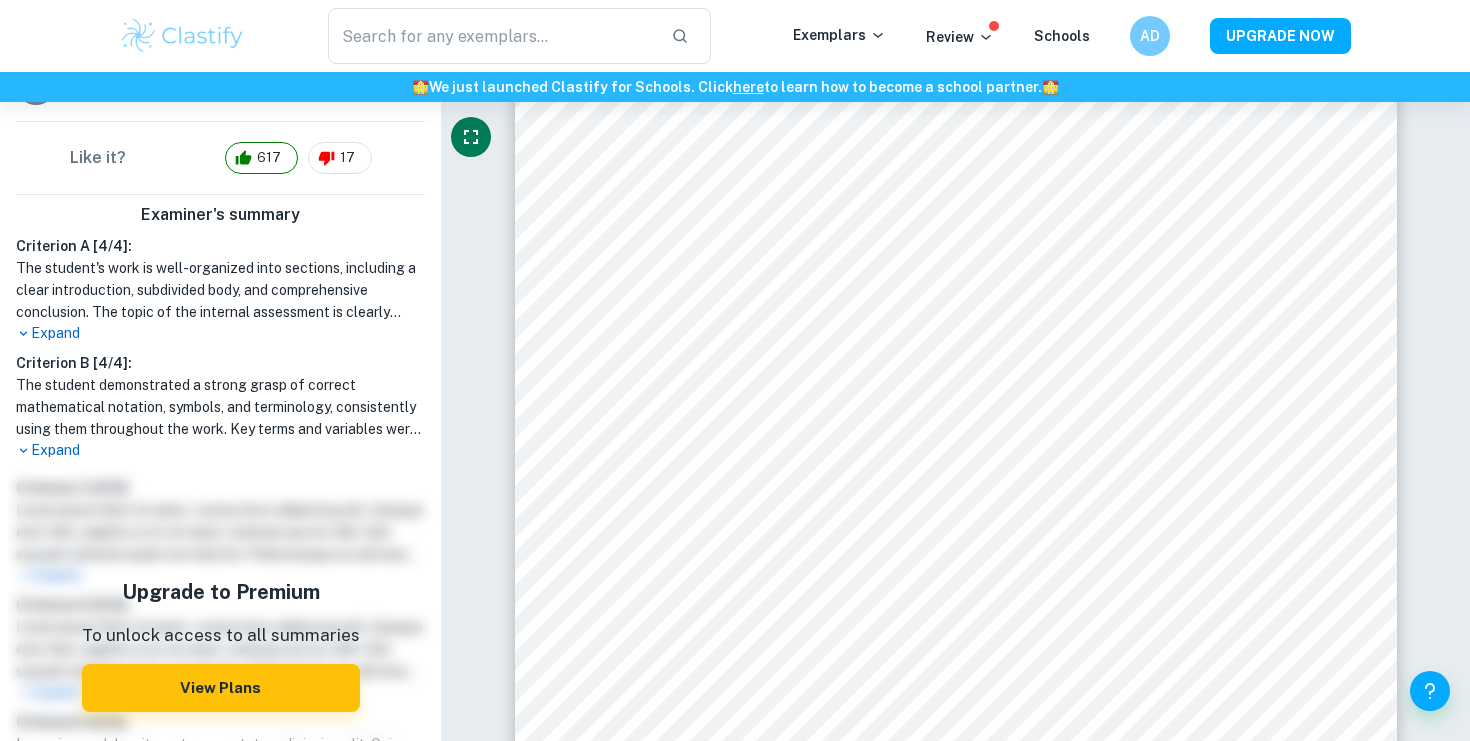 click on "Expand" at bounding box center (220, 450) 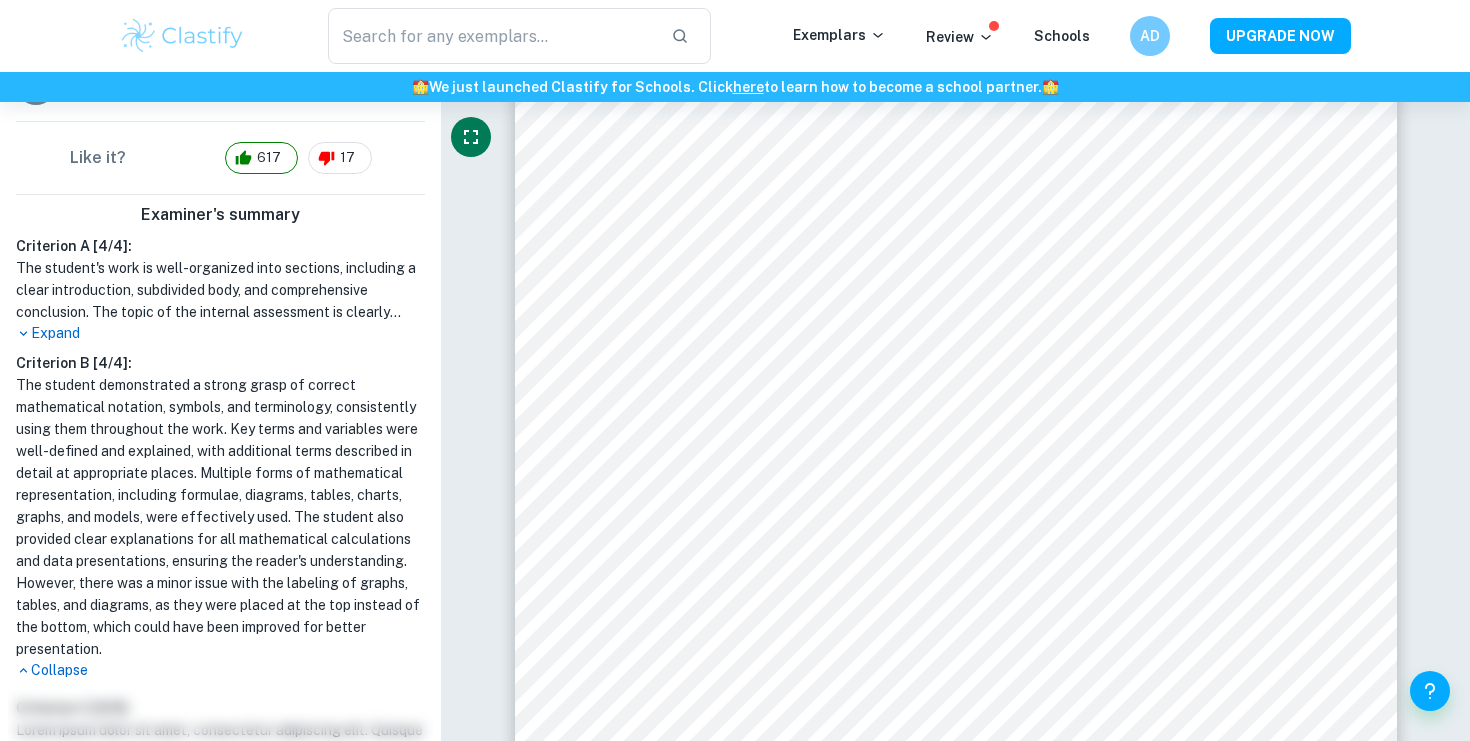 scroll, scrollTop: 521, scrollLeft: 0, axis: vertical 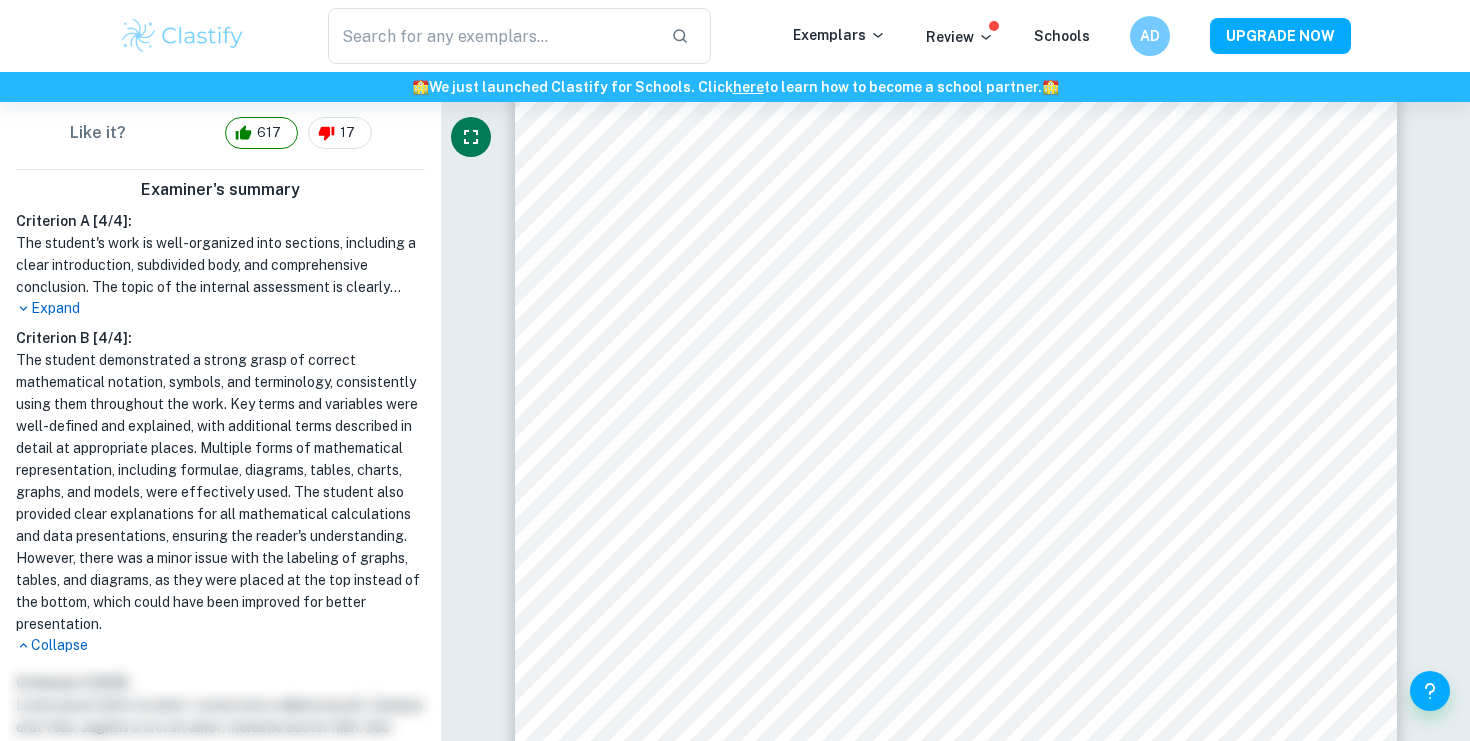 click on "Expand" at bounding box center [220, 308] 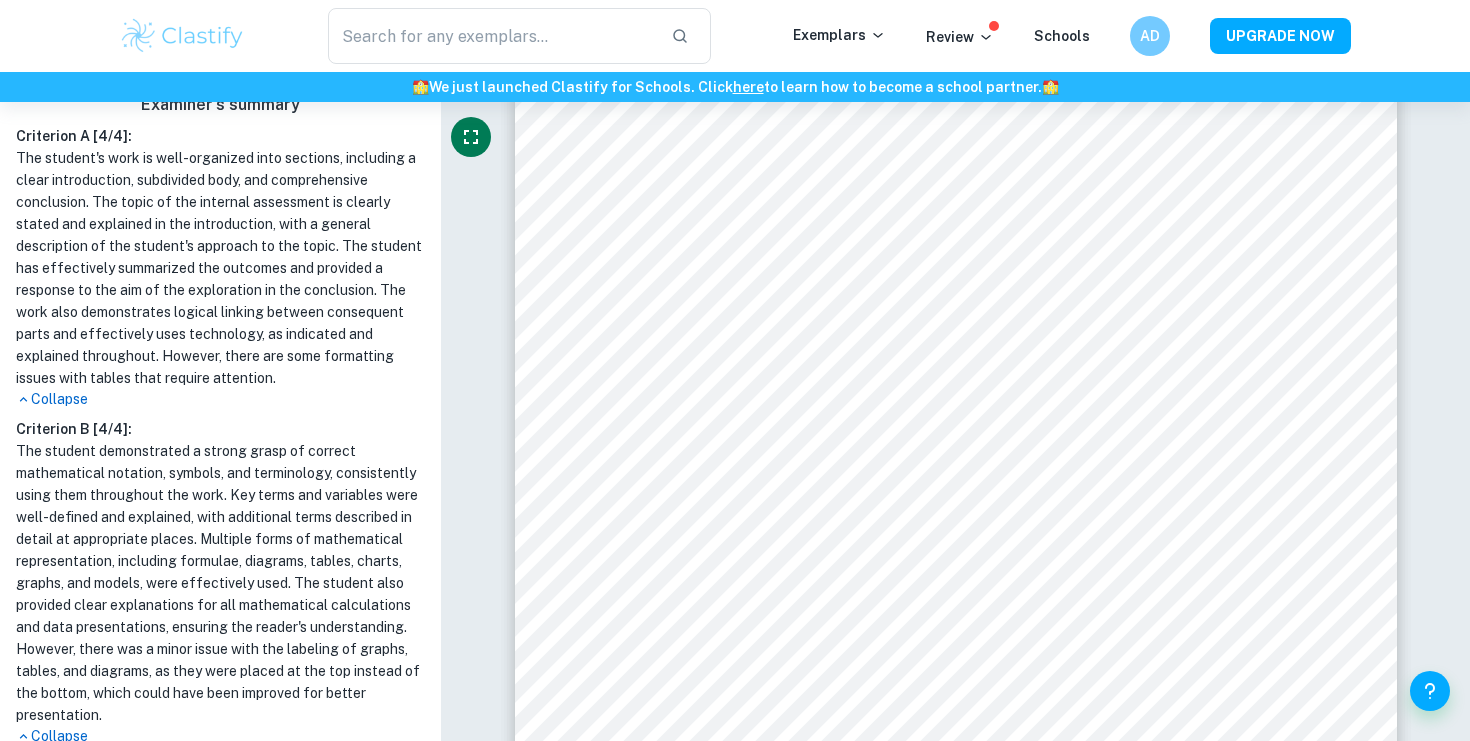 scroll, scrollTop: 553, scrollLeft: 0, axis: vertical 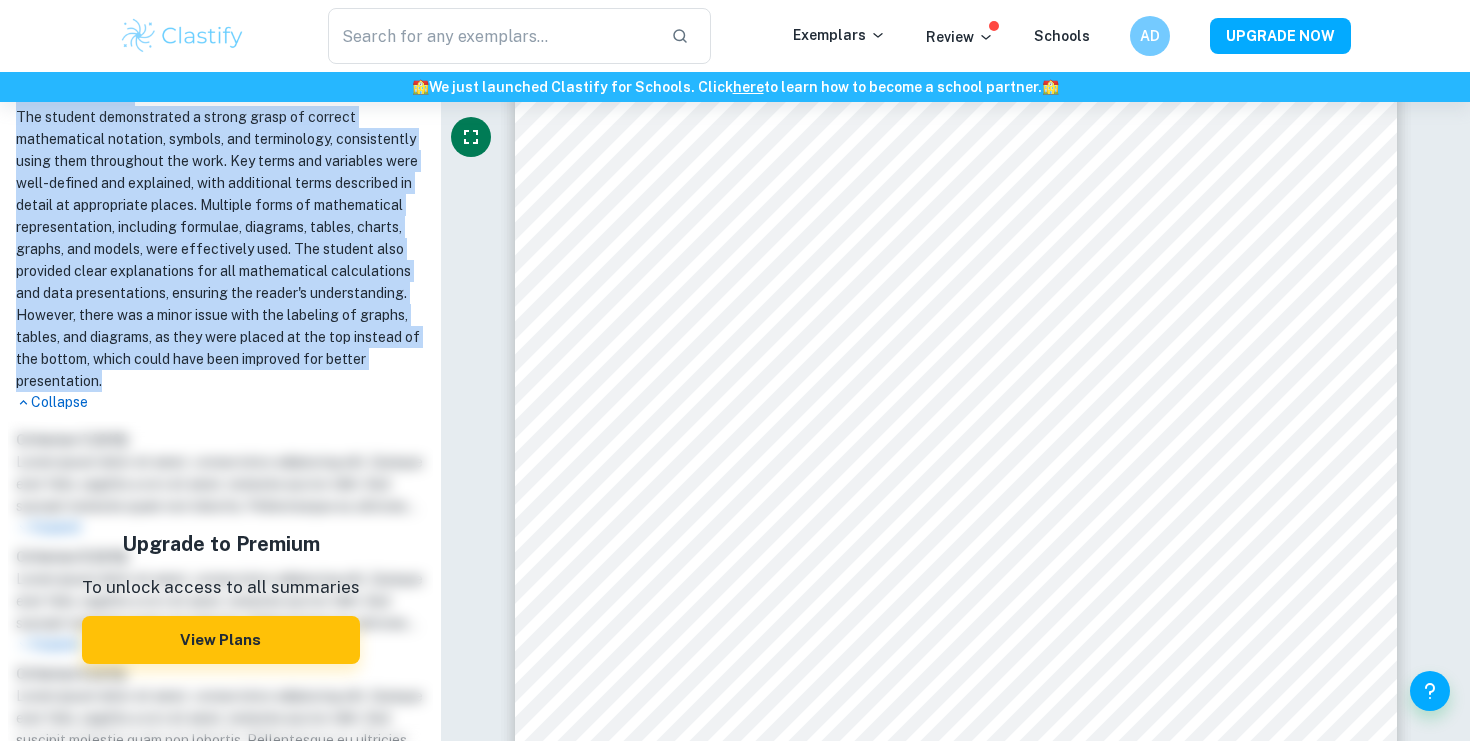 drag, startPoint x: 10, startPoint y: 184, endPoint x: 377, endPoint y: 388, distance: 419.8869 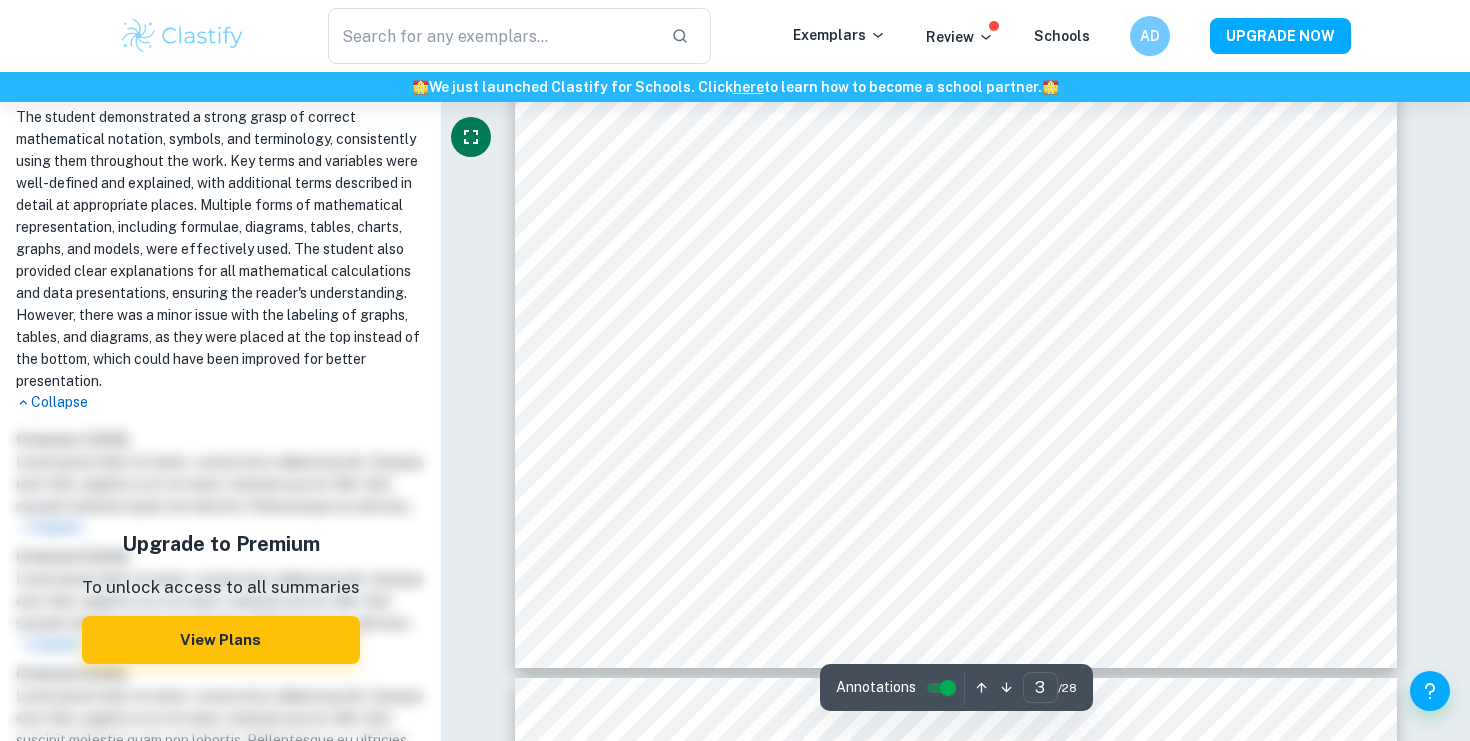 scroll, scrollTop: 3181, scrollLeft: 0, axis: vertical 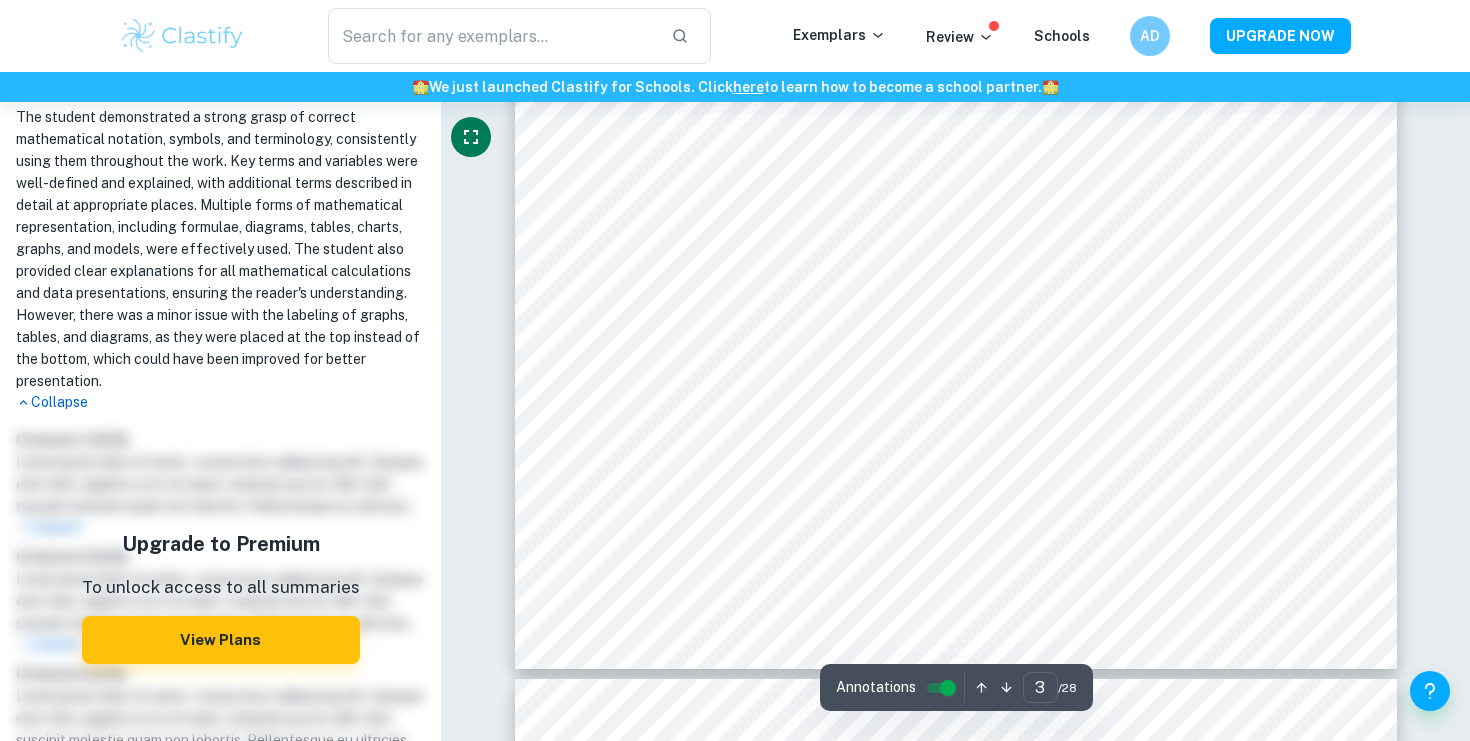 click 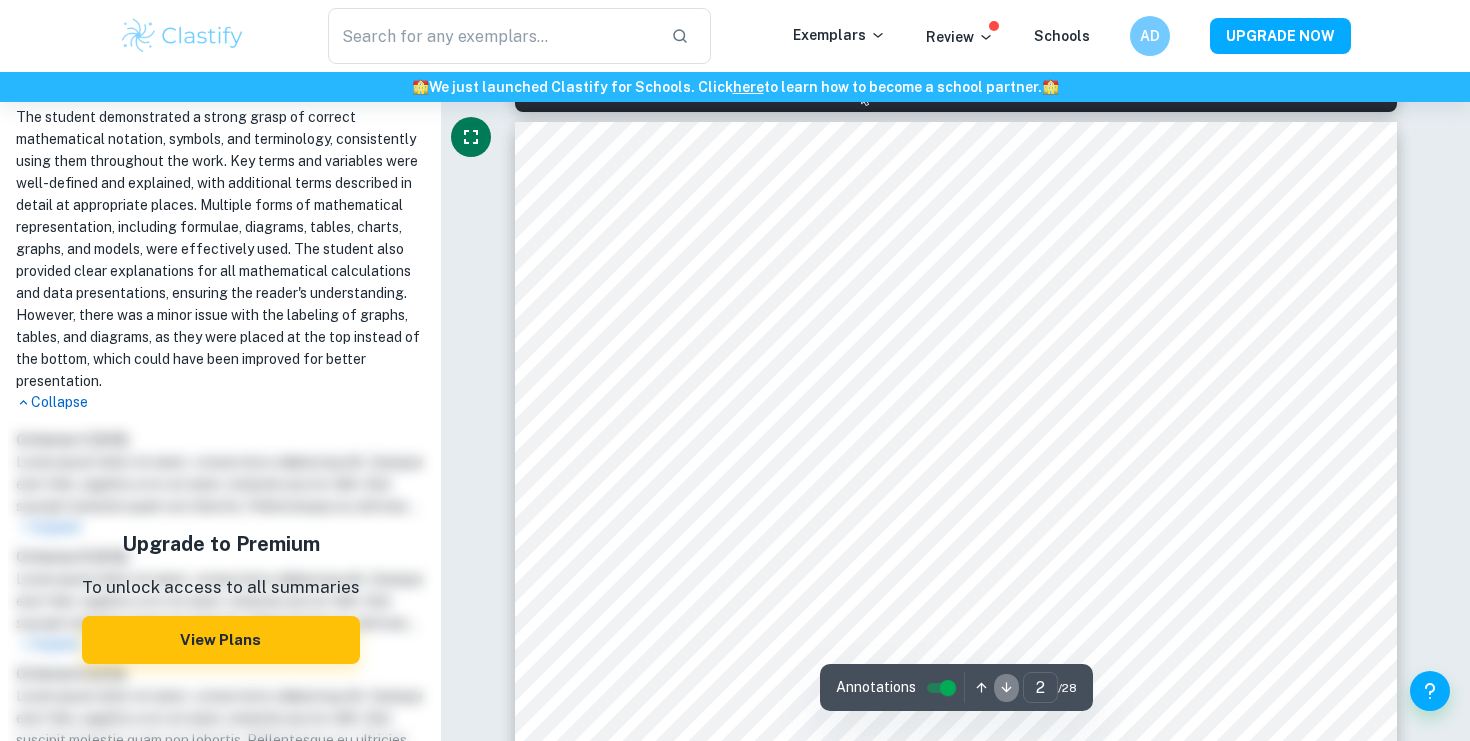 click 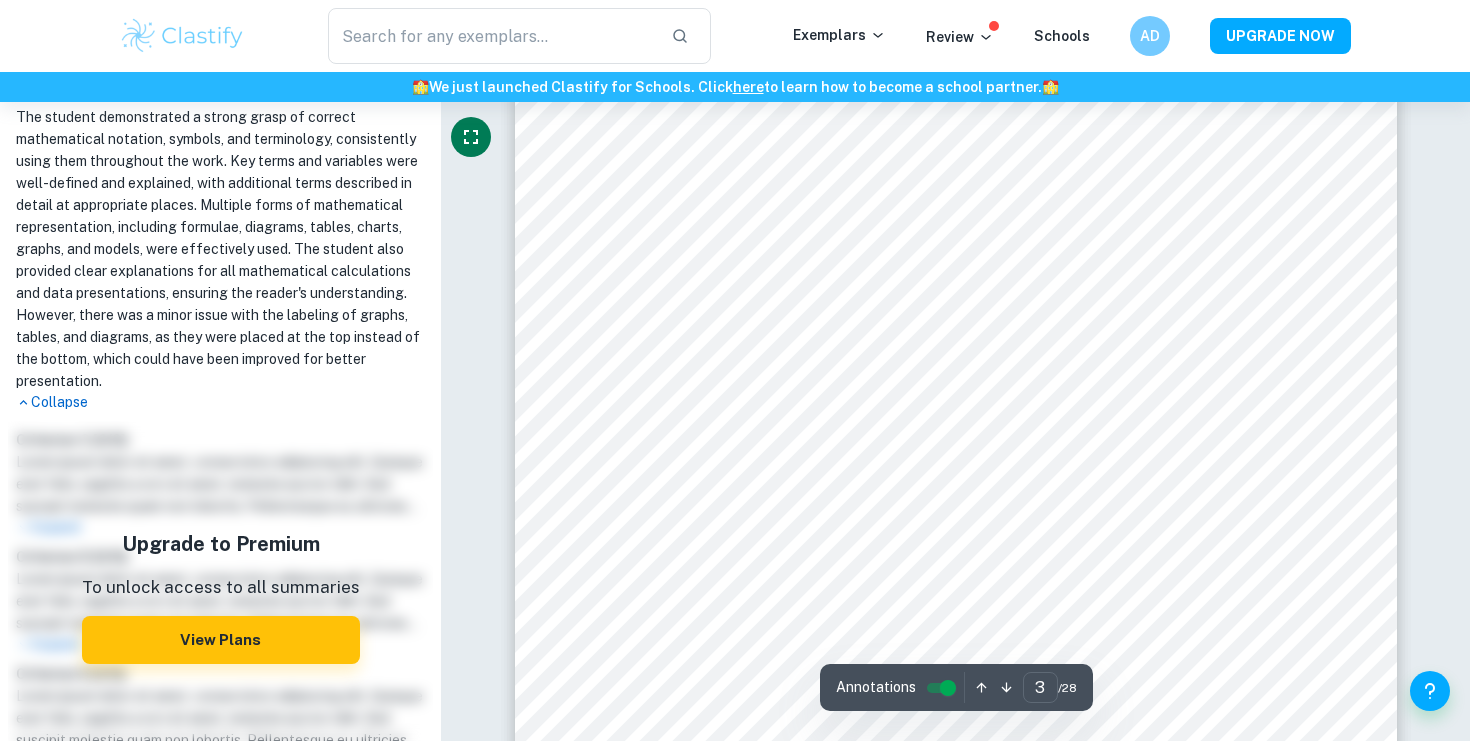 scroll, scrollTop: 2965, scrollLeft: 0, axis: vertical 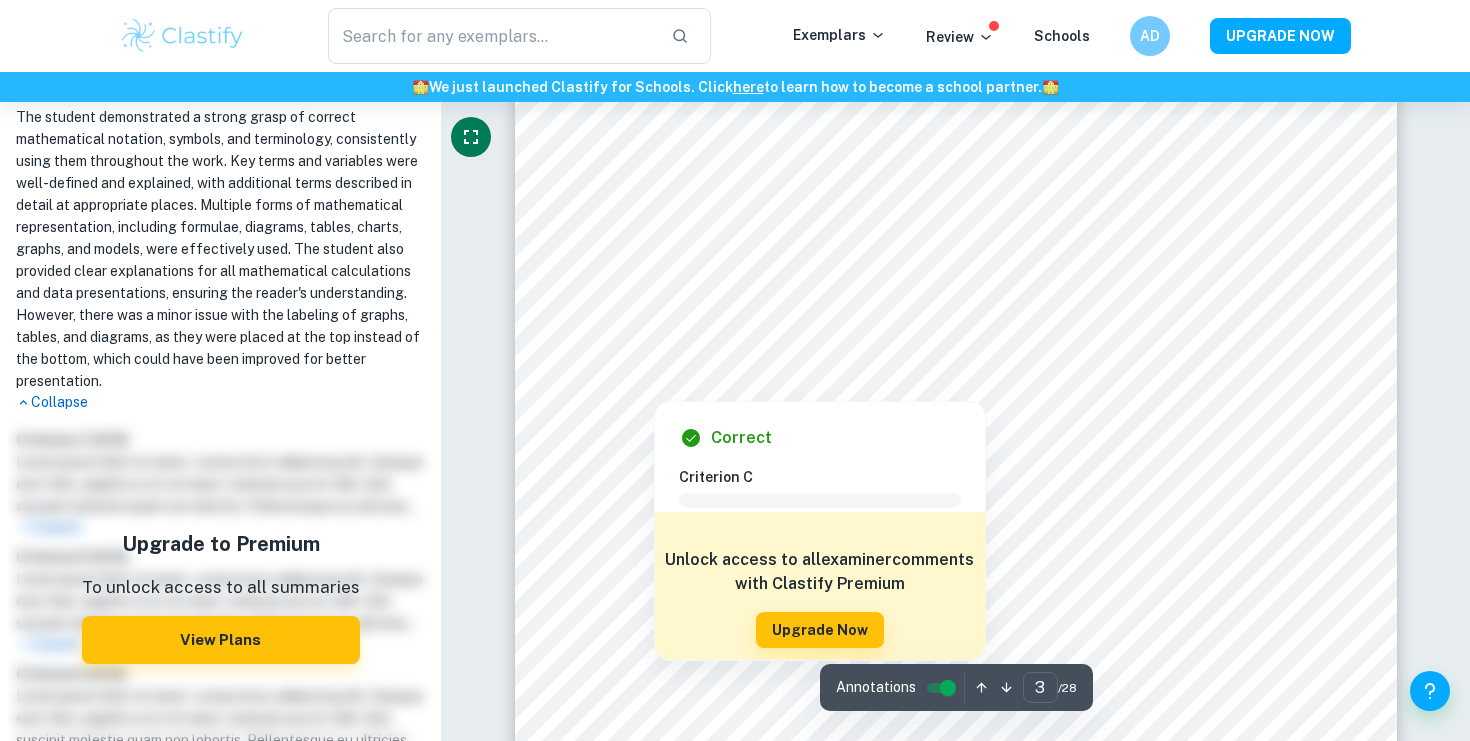 click at bounding box center (955, 346) 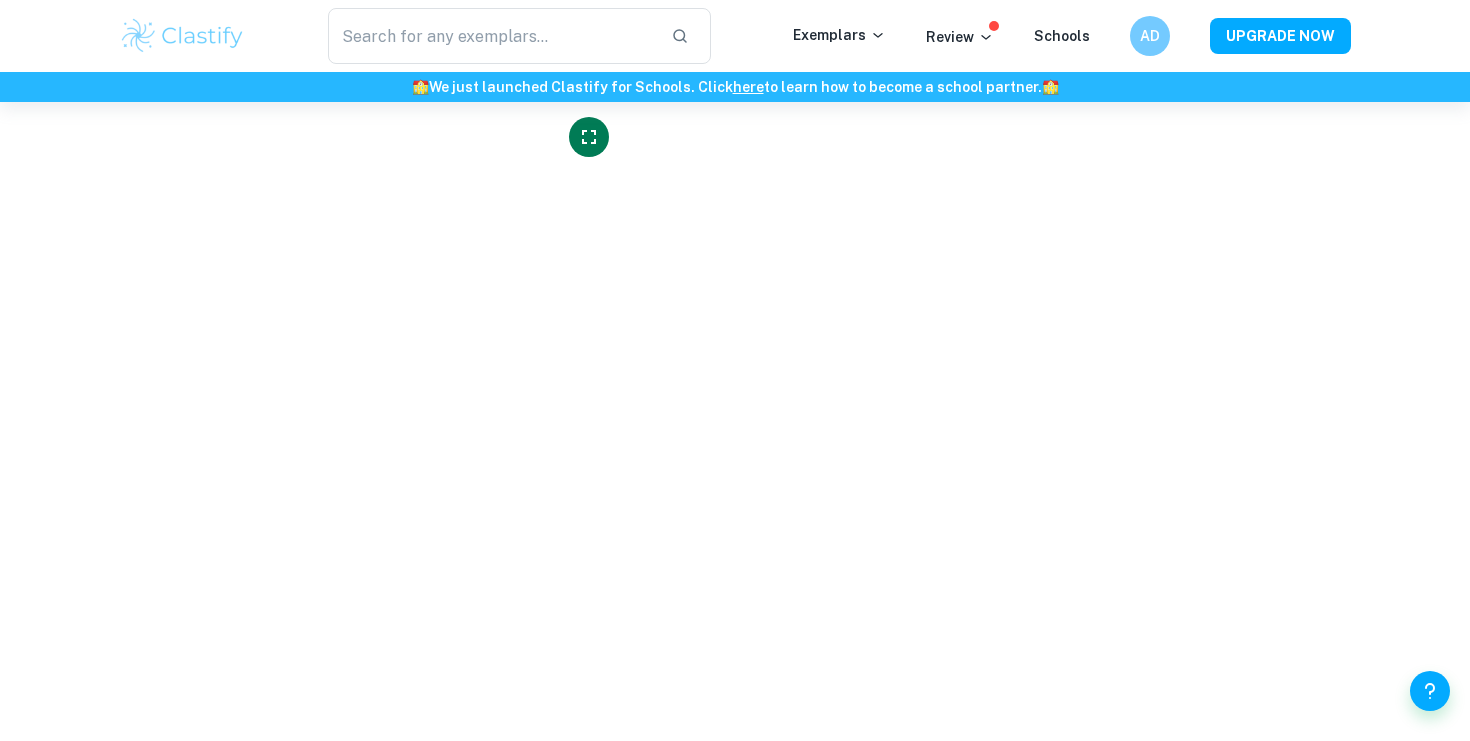 scroll, scrollTop: 0, scrollLeft: 0, axis: both 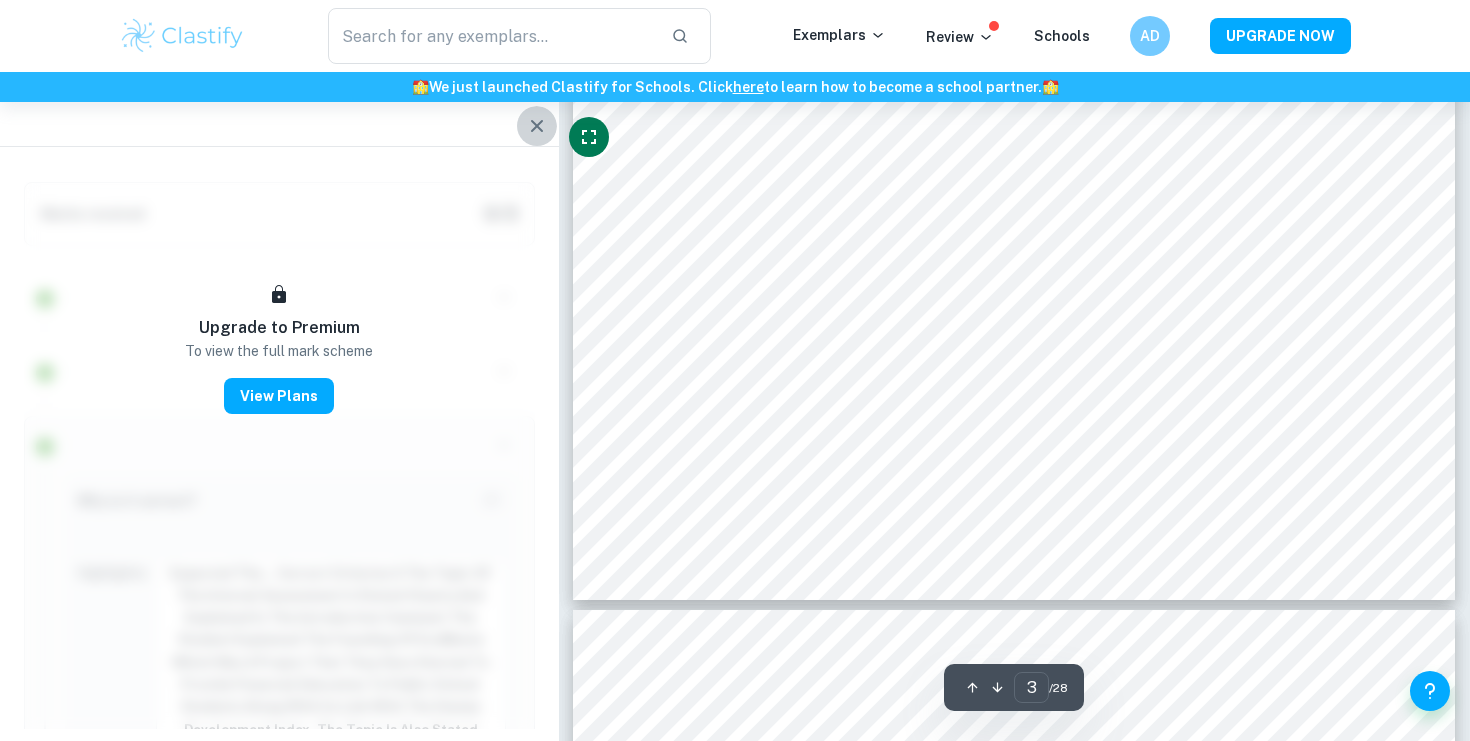 click 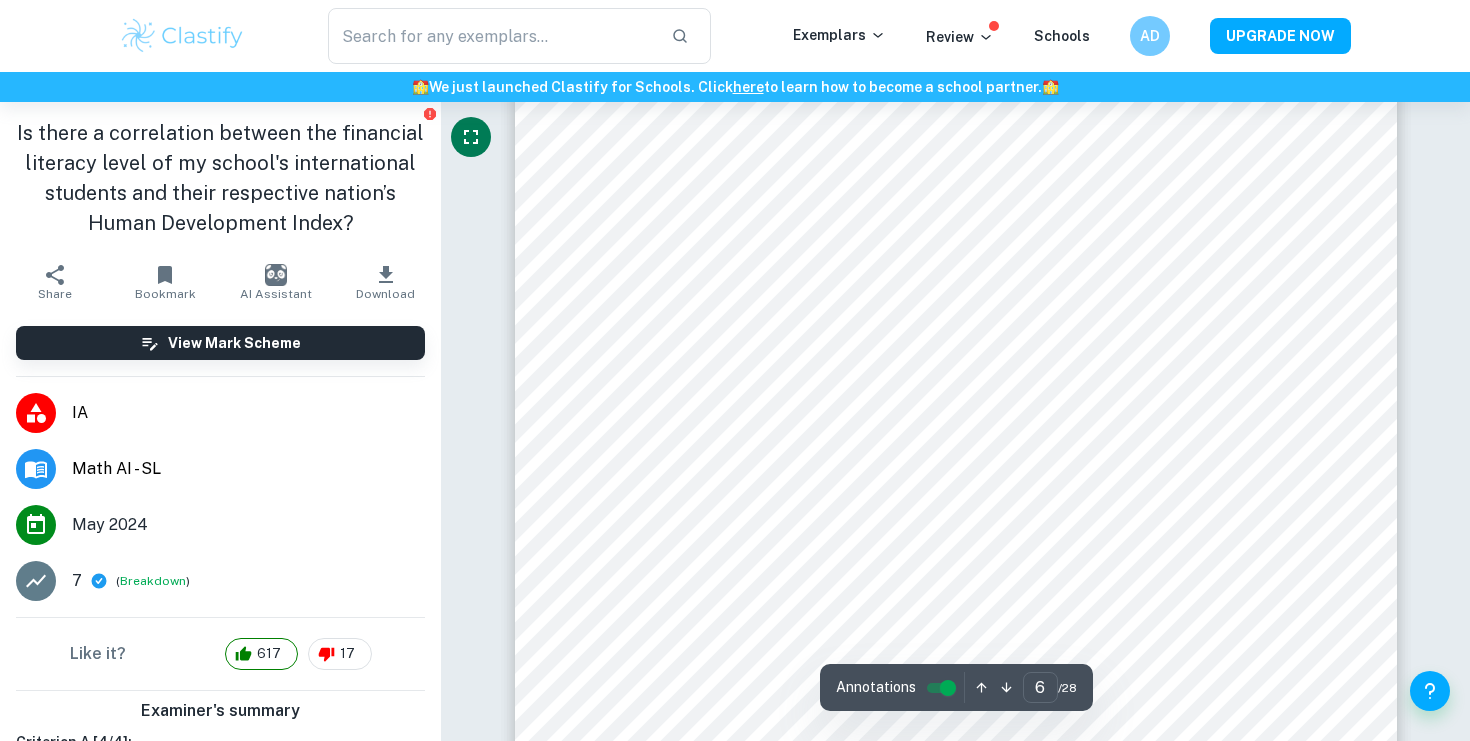 scroll, scrollTop: 6284, scrollLeft: 0, axis: vertical 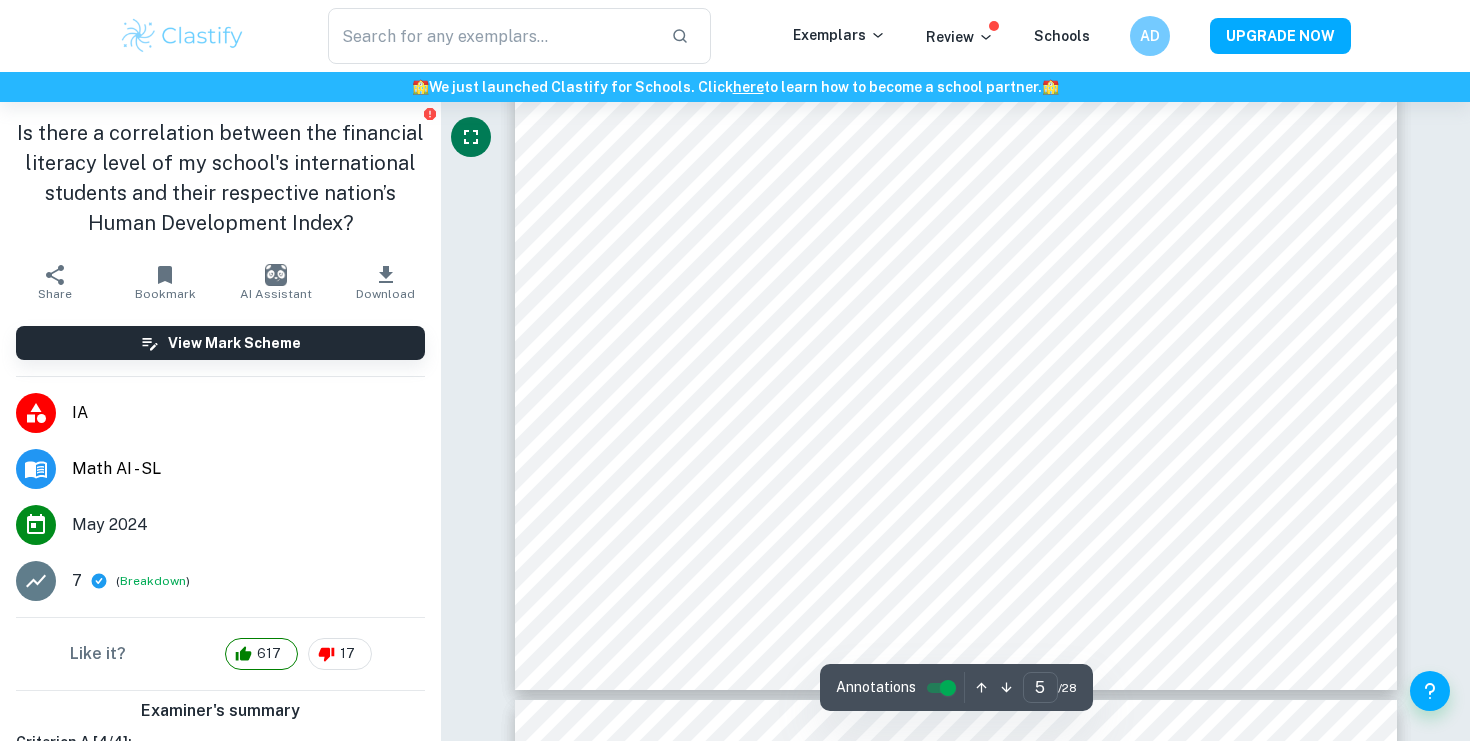 type on "4" 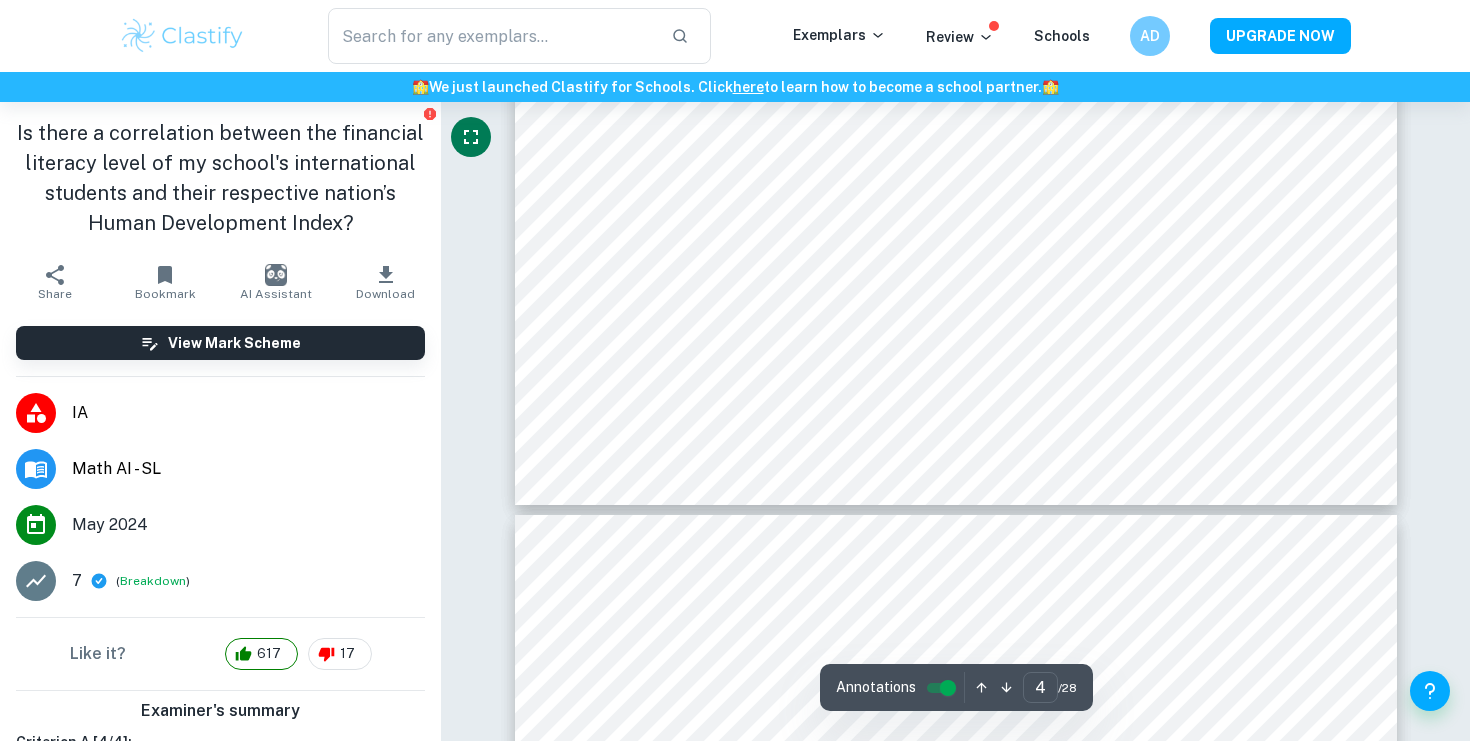 scroll, scrollTop: 4136, scrollLeft: 0, axis: vertical 